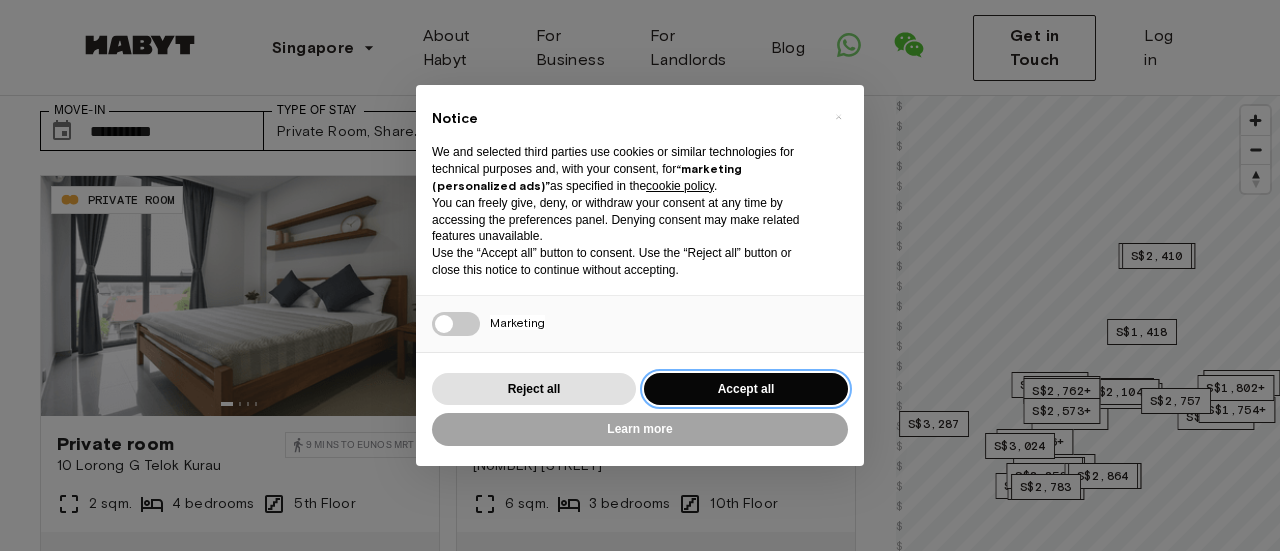 click on "Accept all" at bounding box center (746, 389) 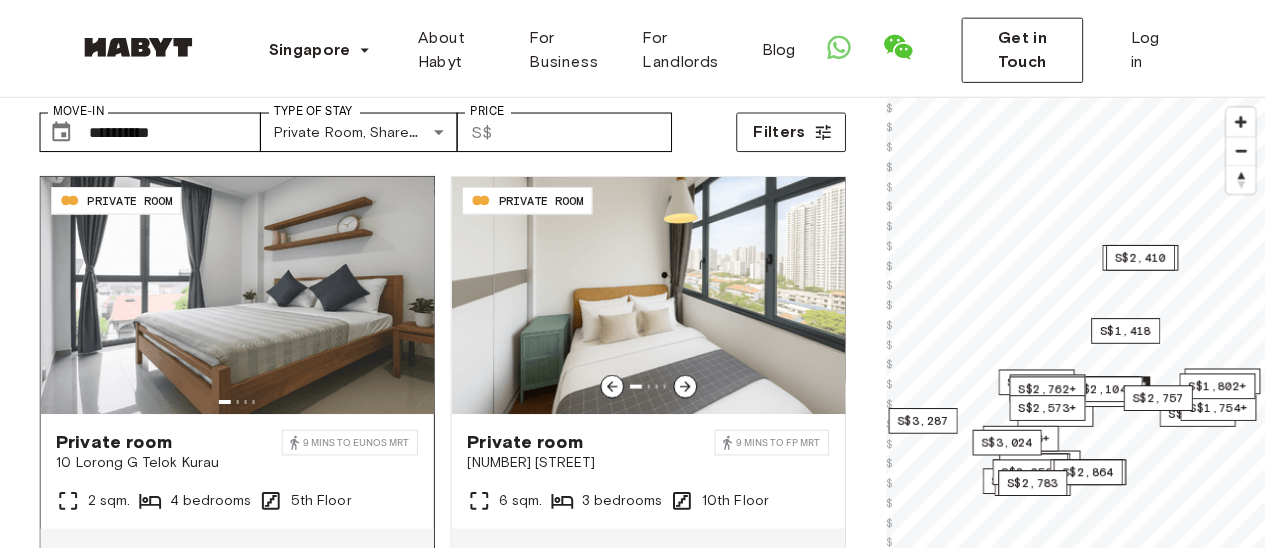 scroll, scrollTop: 100, scrollLeft: 0, axis: vertical 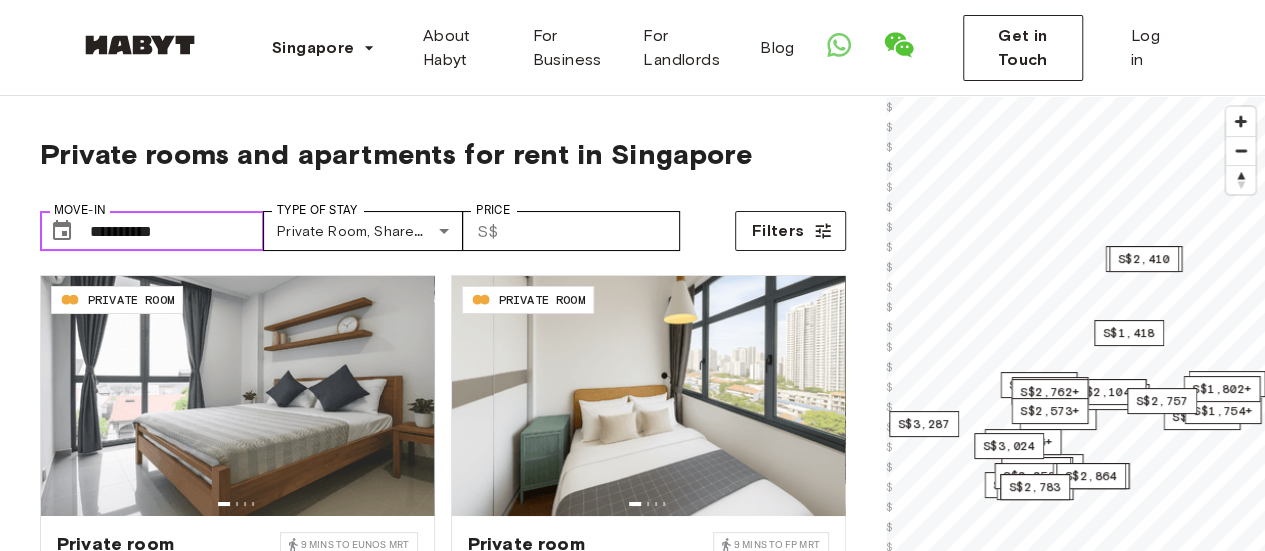 click on "**********" at bounding box center [177, 231] 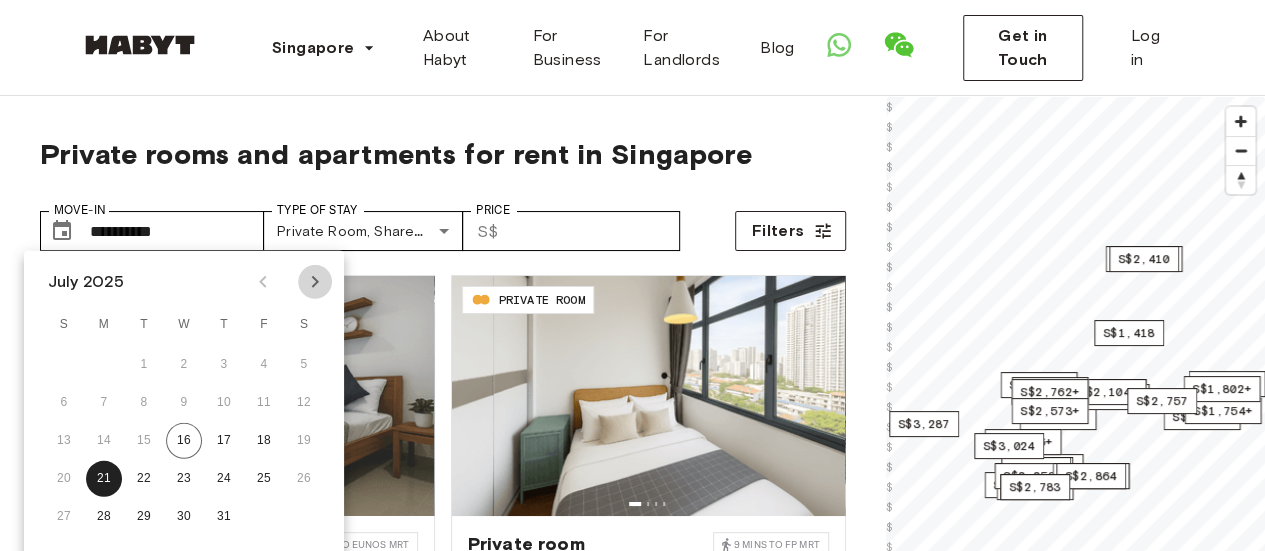 click 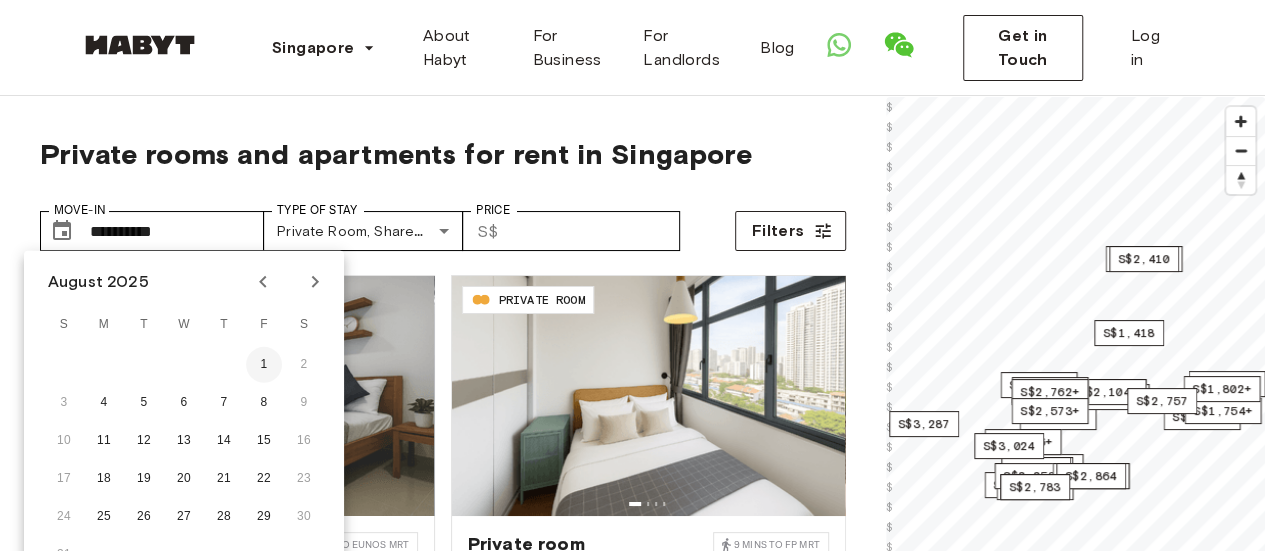click on "1" at bounding box center (264, 365) 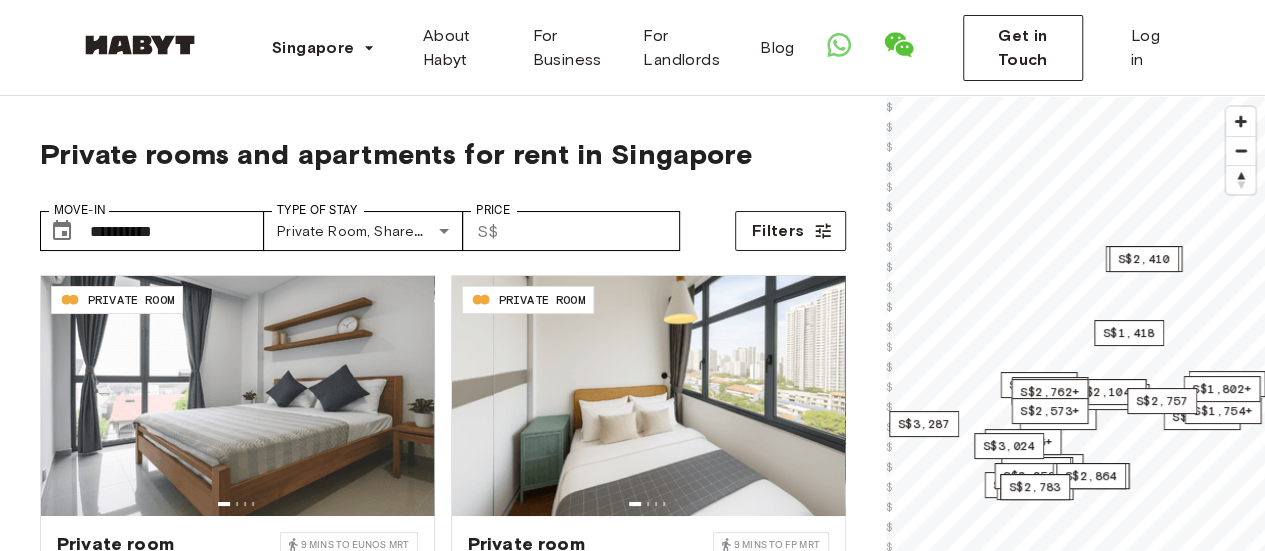 type on "**********" 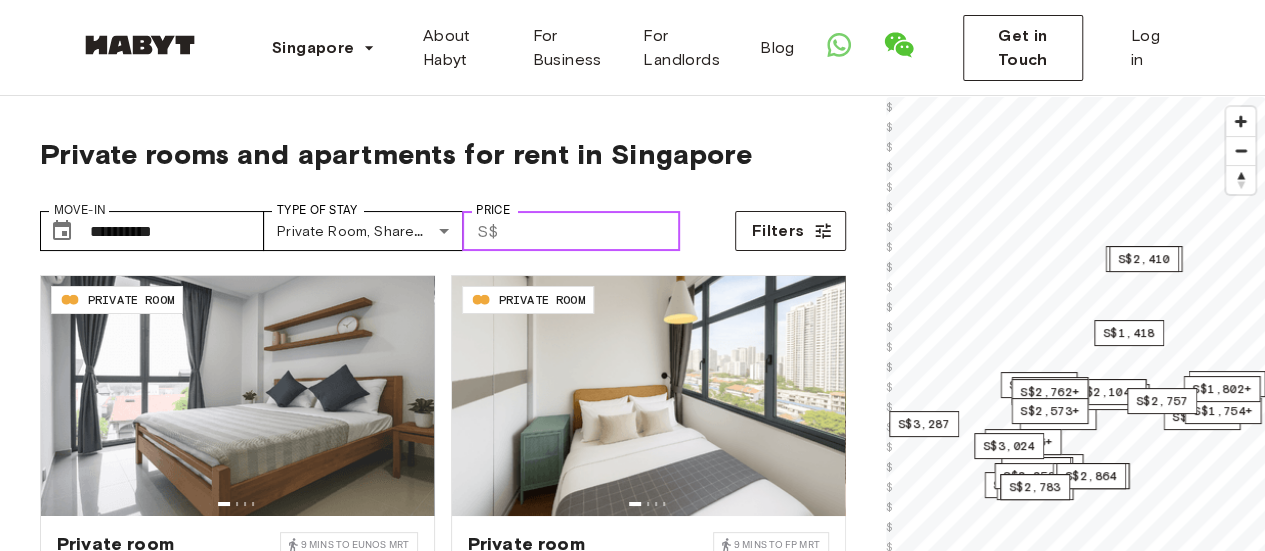 click on "Price" at bounding box center [593, 231] 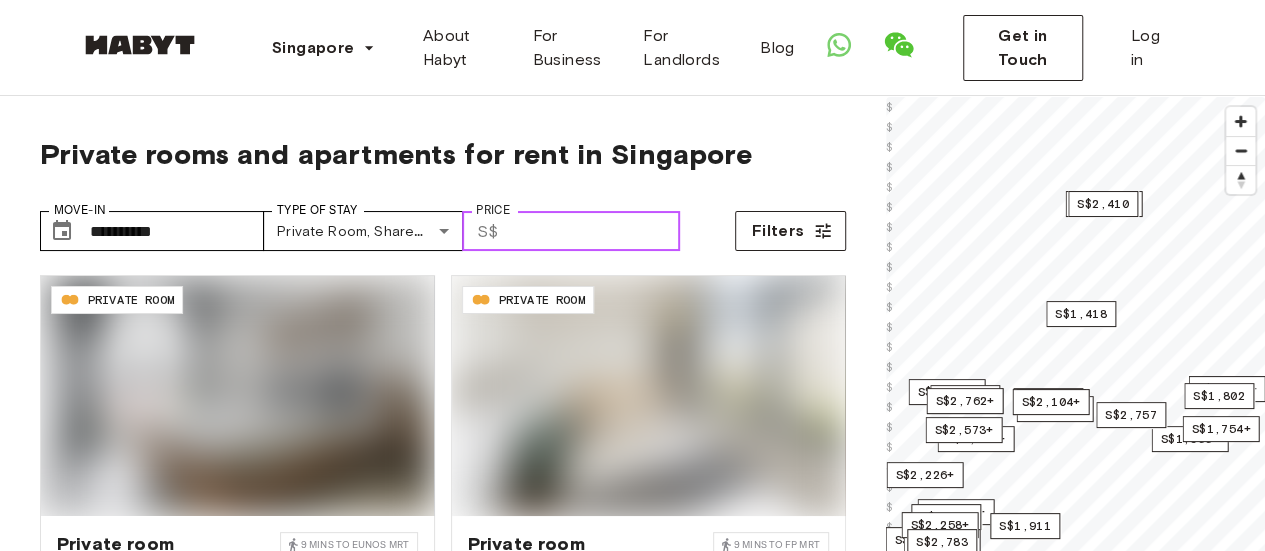type on "****" 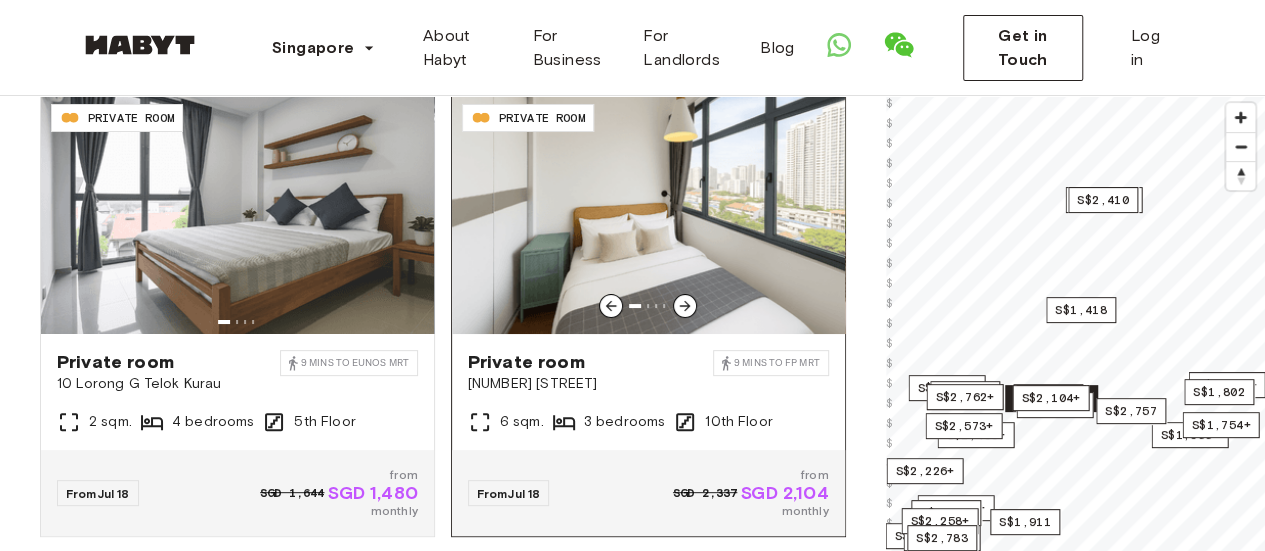 scroll, scrollTop: 200, scrollLeft: 0, axis: vertical 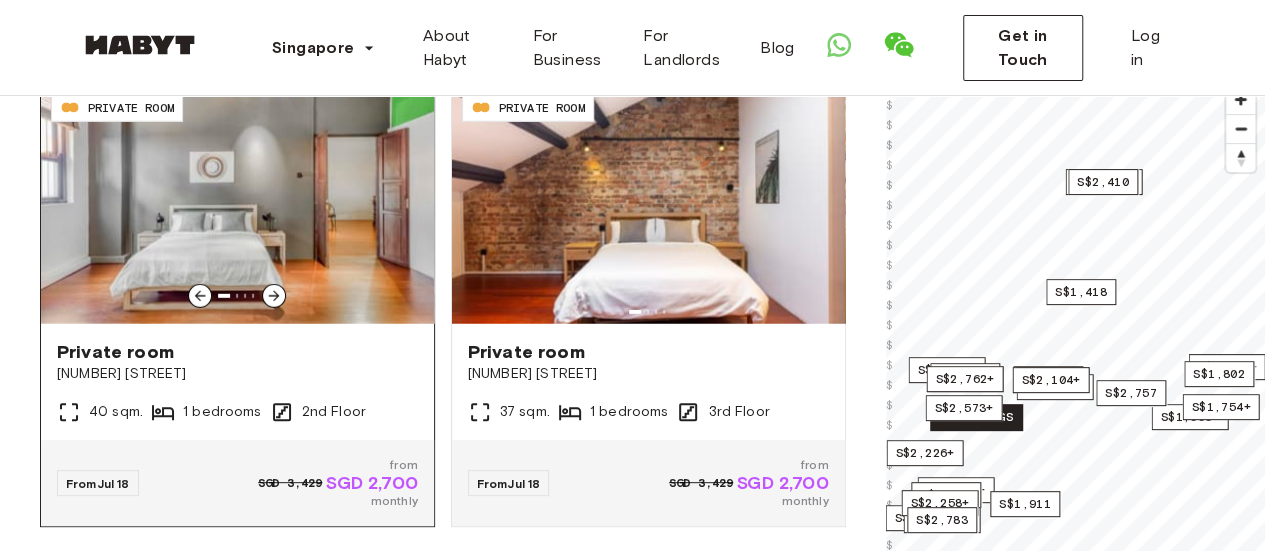 click 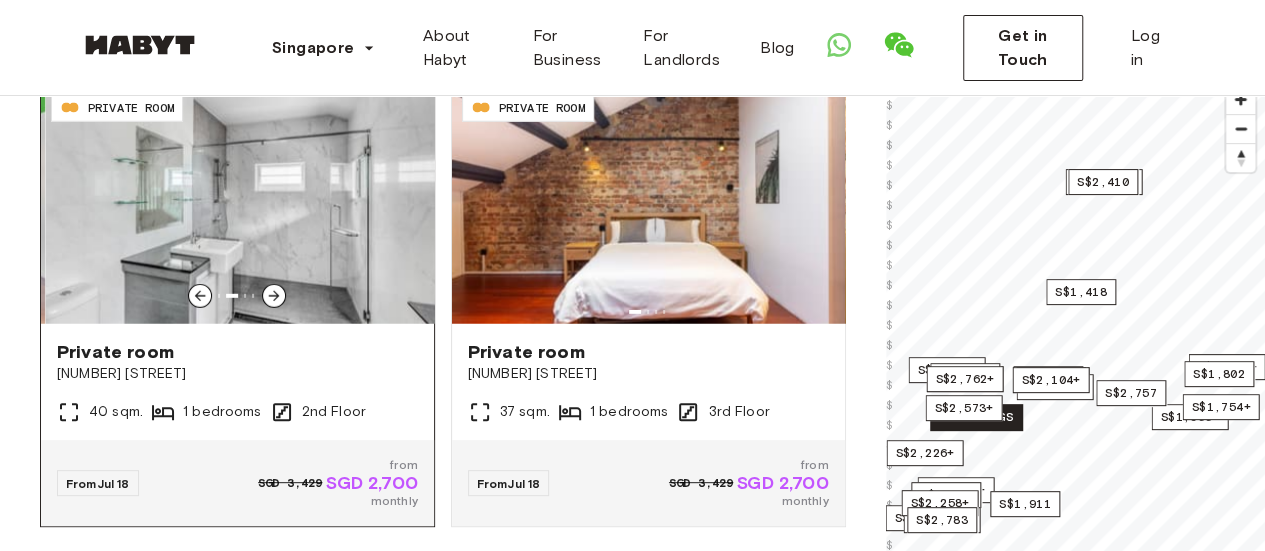 click 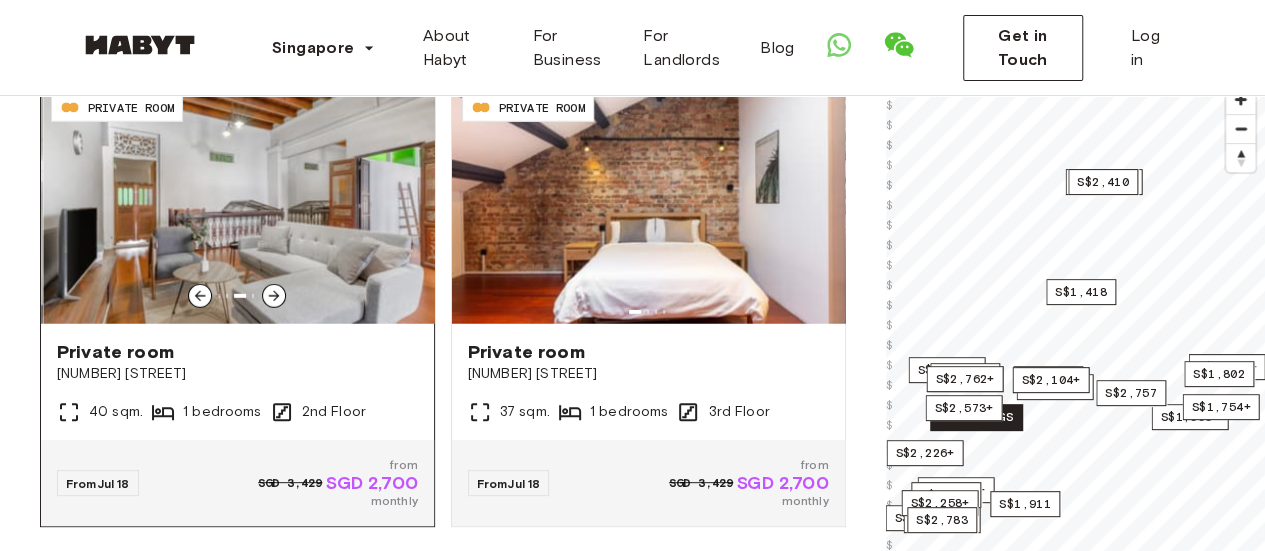click 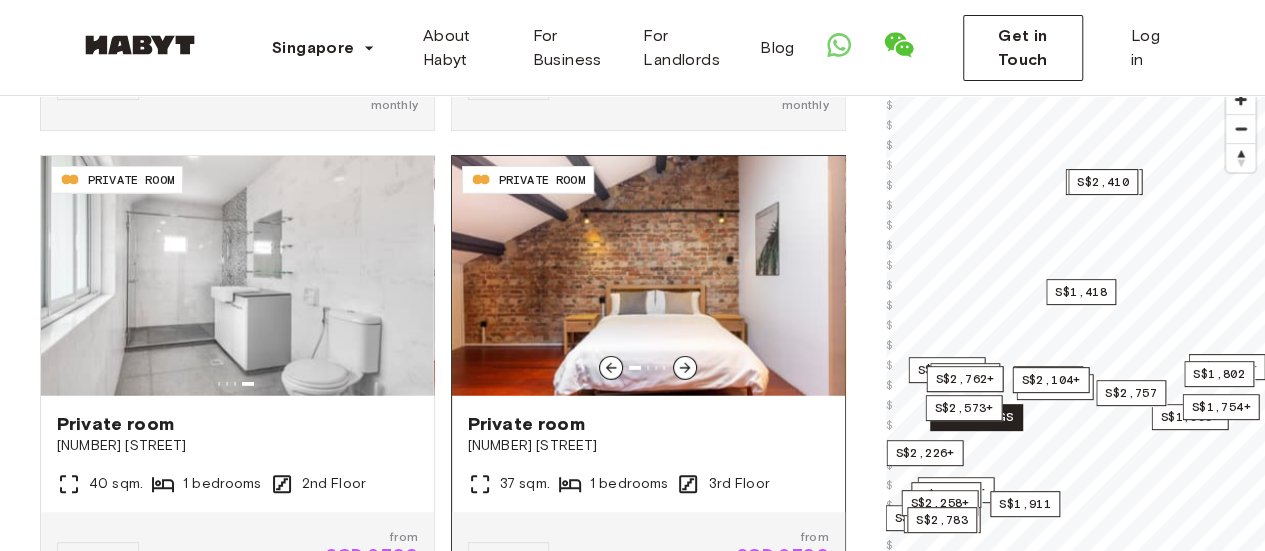 scroll, scrollTop: 2700, scrollLeft: 0, axis: vertical 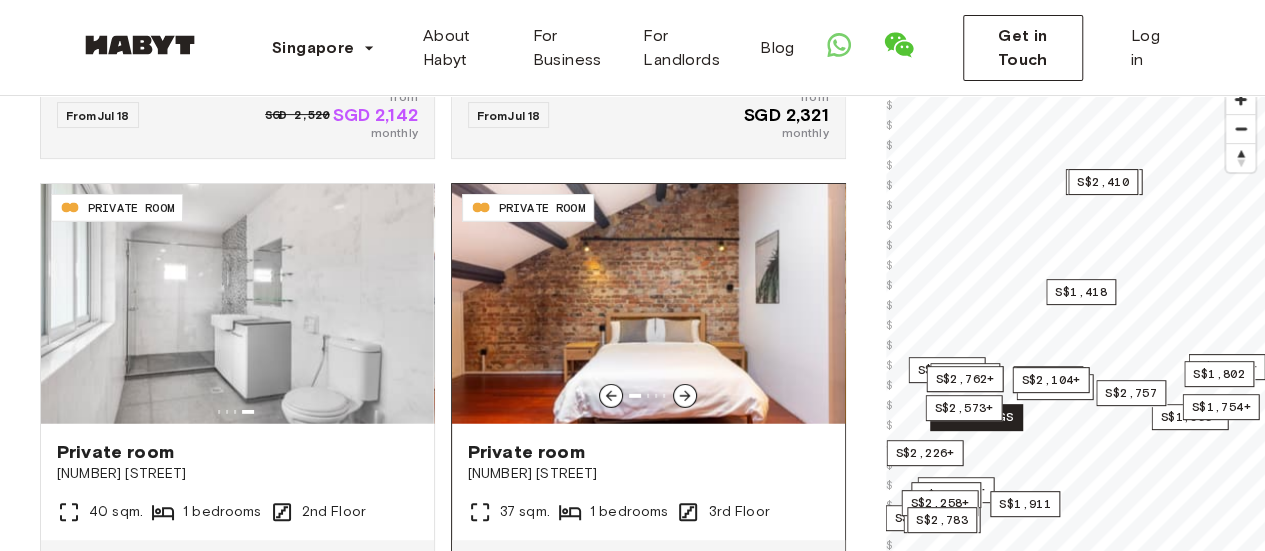 click 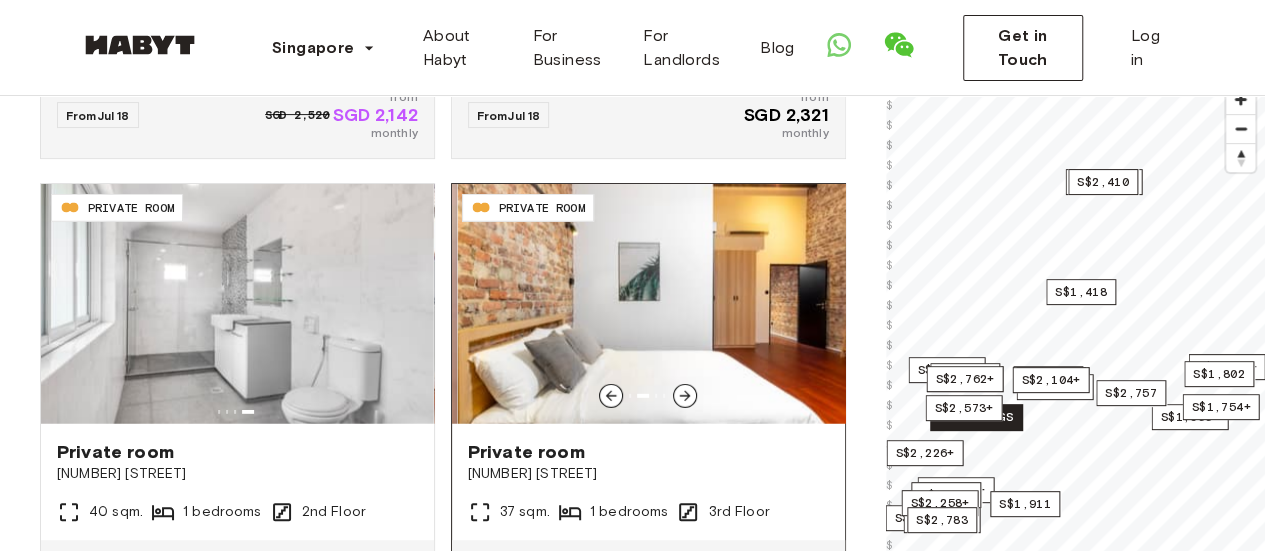 click 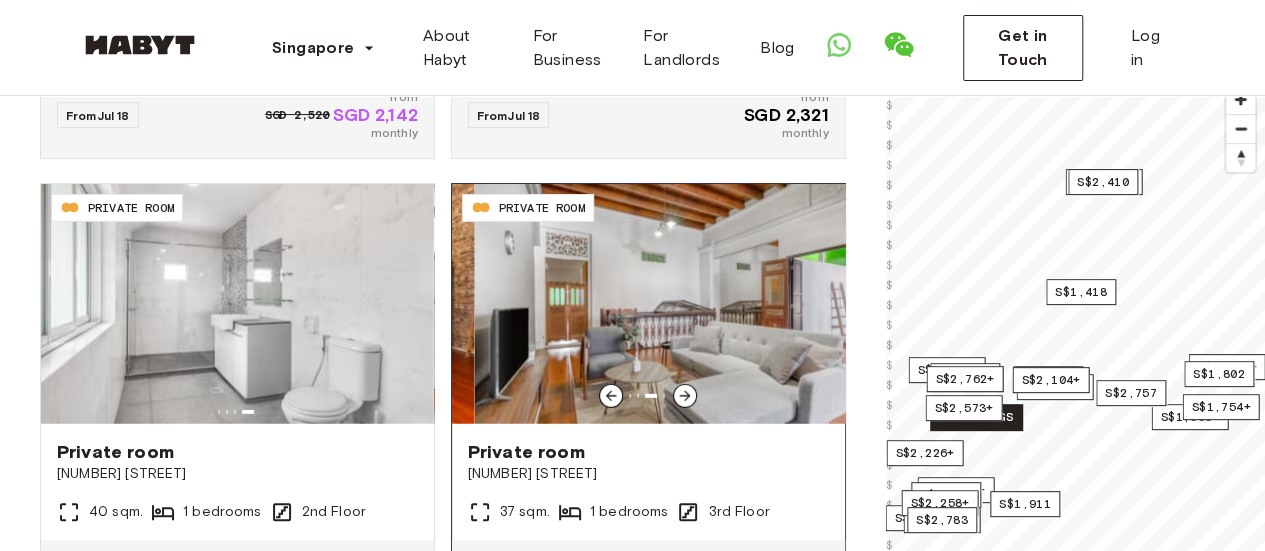 click 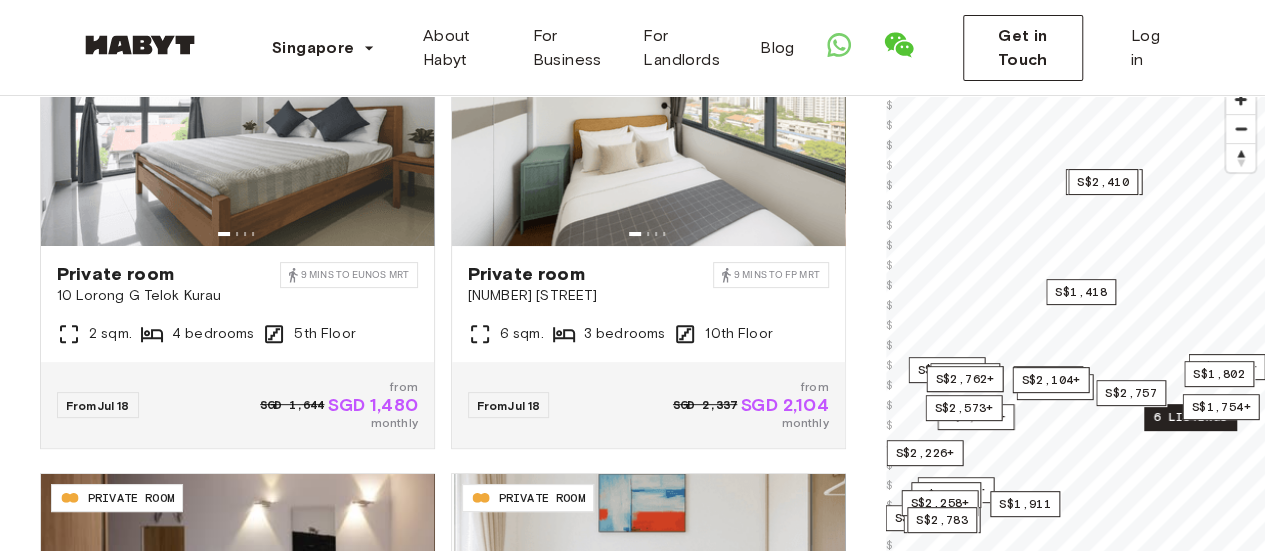 scroll, scrollTop: 0, scrollLeft: 0, axis: both 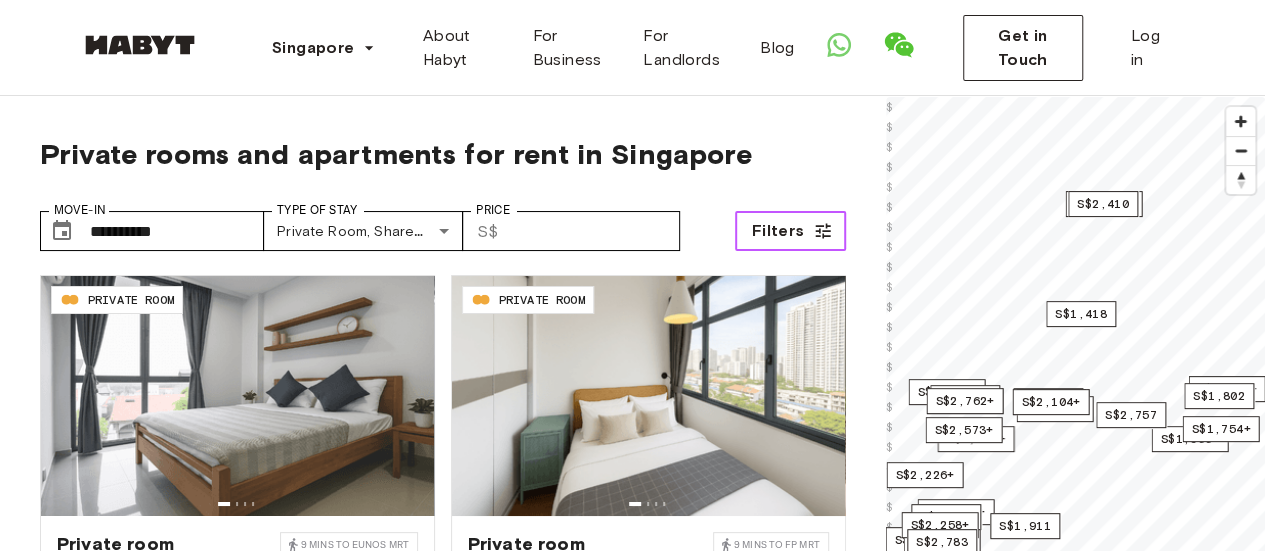 click on "Filters" at bounding box center (790, 231) 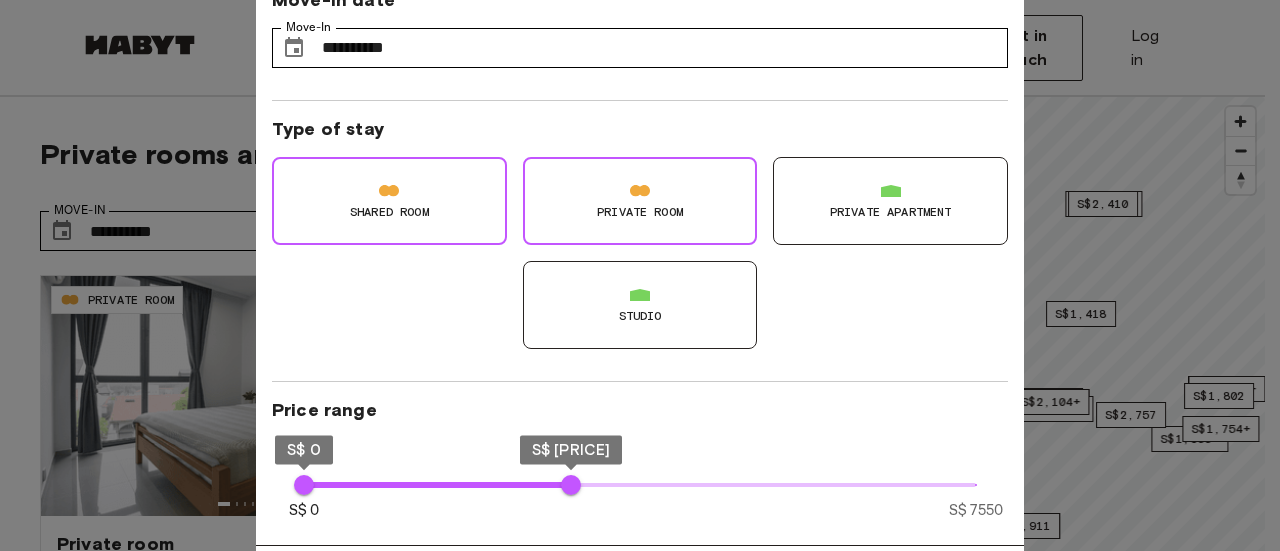 click on "Studio" at bounding box center (640, 316) 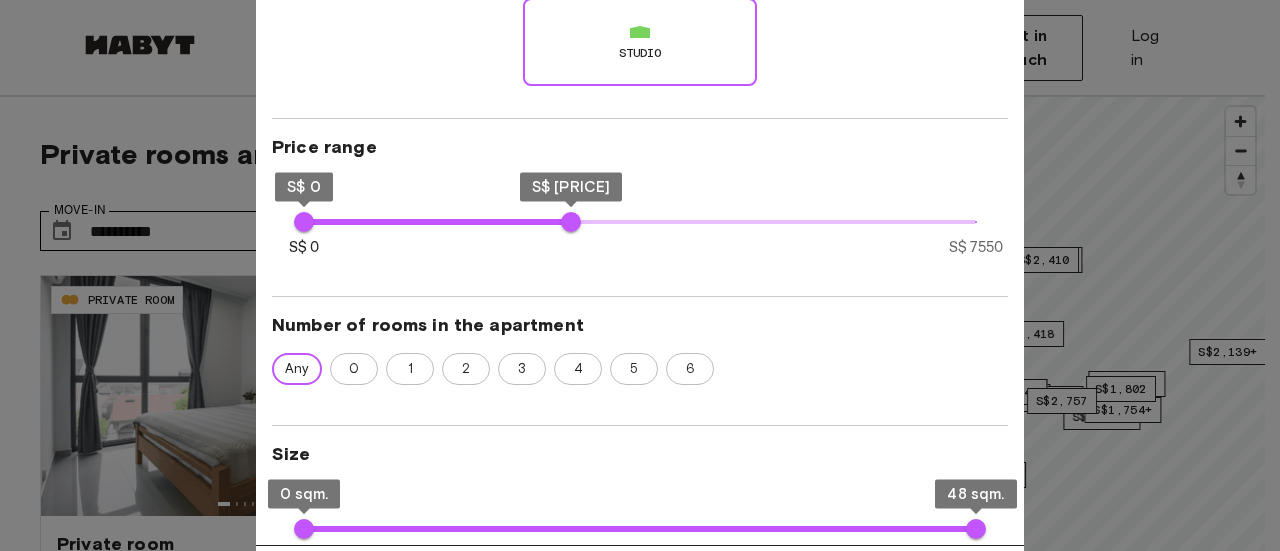 scroll, scrollTop: 100, scrollLeft: 0, axis: vertical 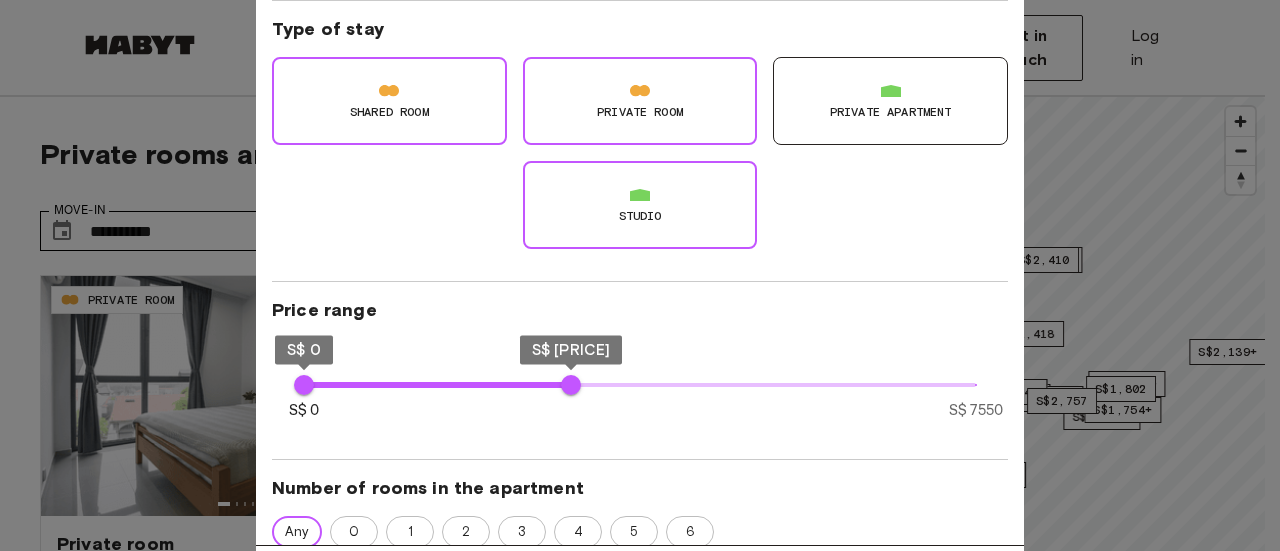 click on "Private Room" at bounding box center [640, 101] 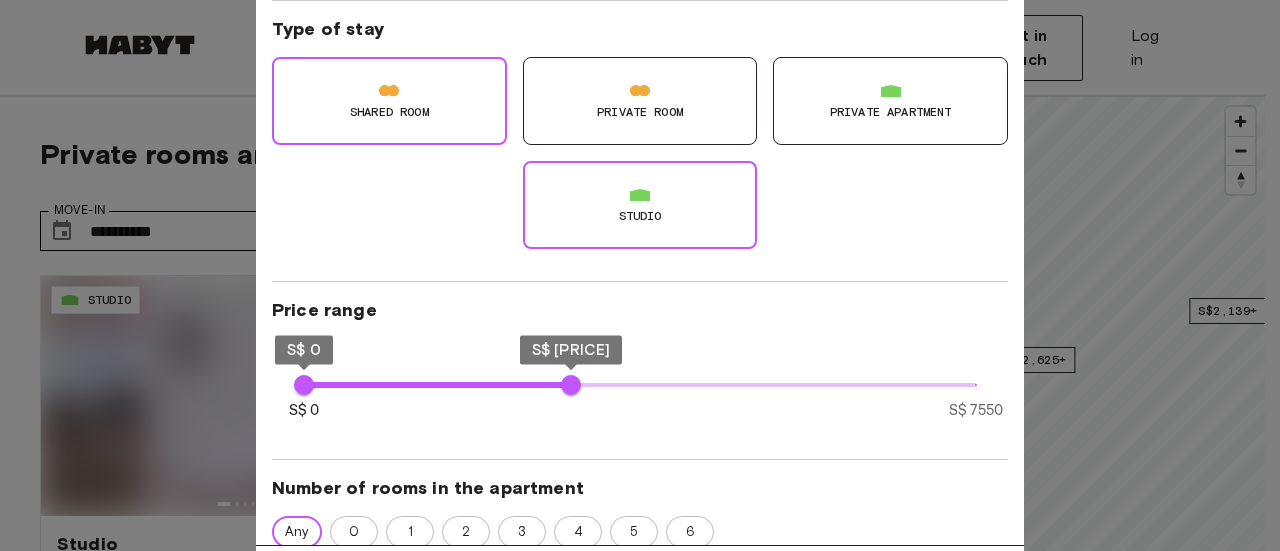 click on "Shared Room" at bounding box center (389, 112) 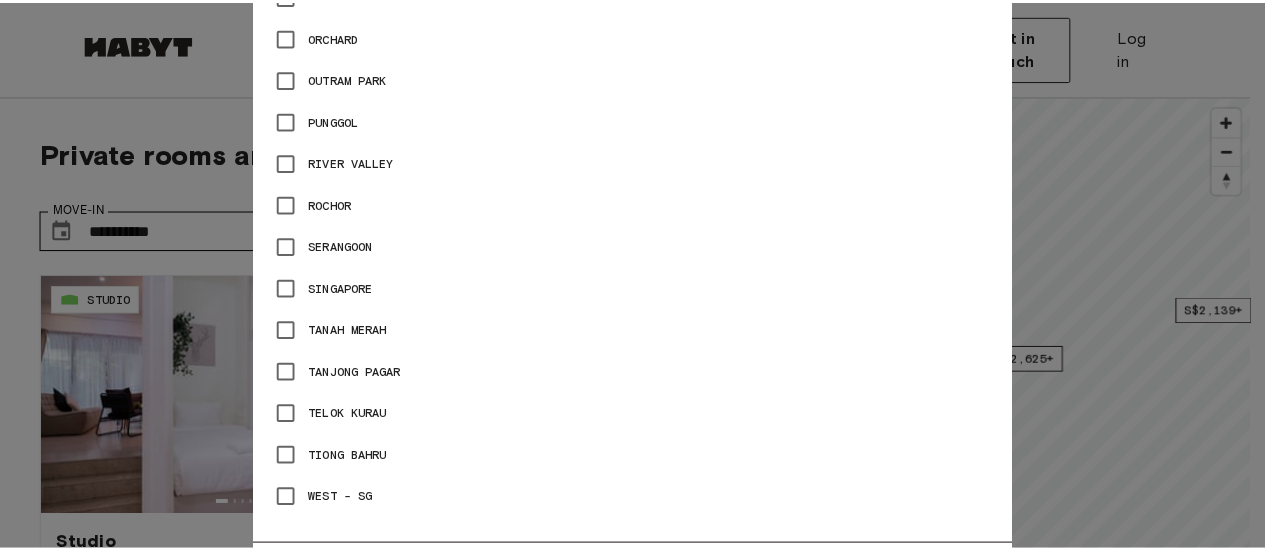 scroll, scrollTop: 2523, scrollLeft: 0, axis: vertical 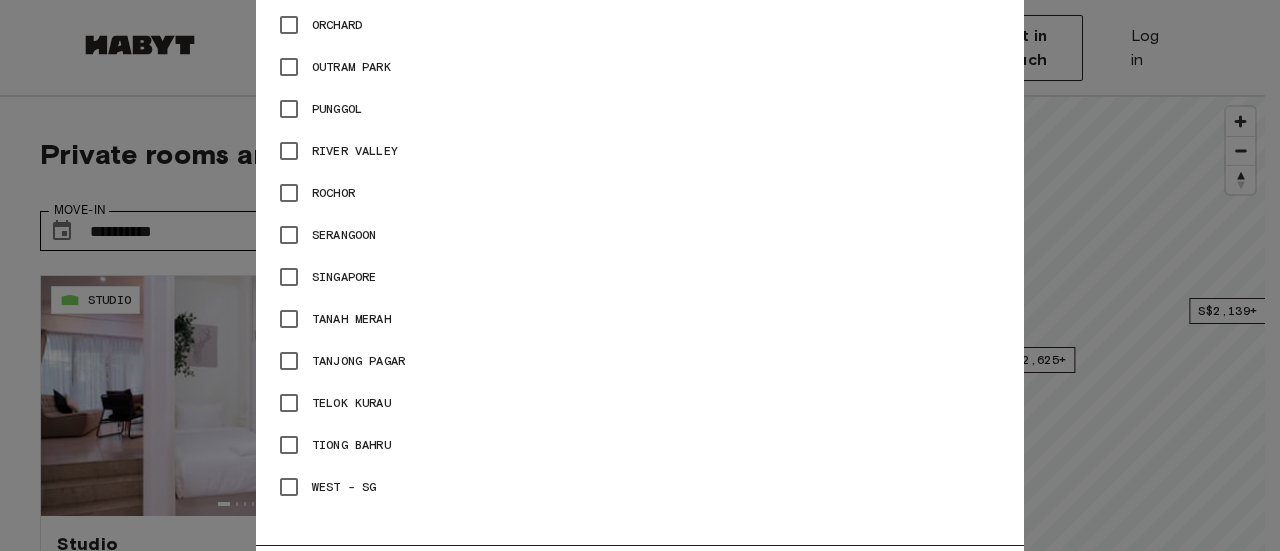 click at bounding box center [640, 275] 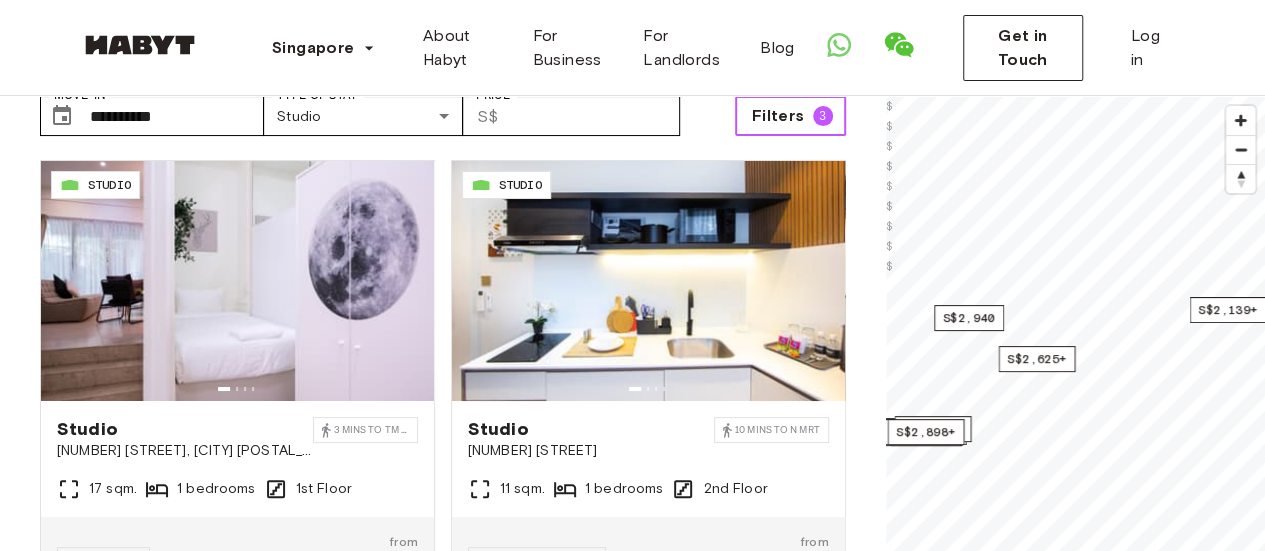 scroll, scrollTop: 100, scrollLeft: 0, axis: vertical 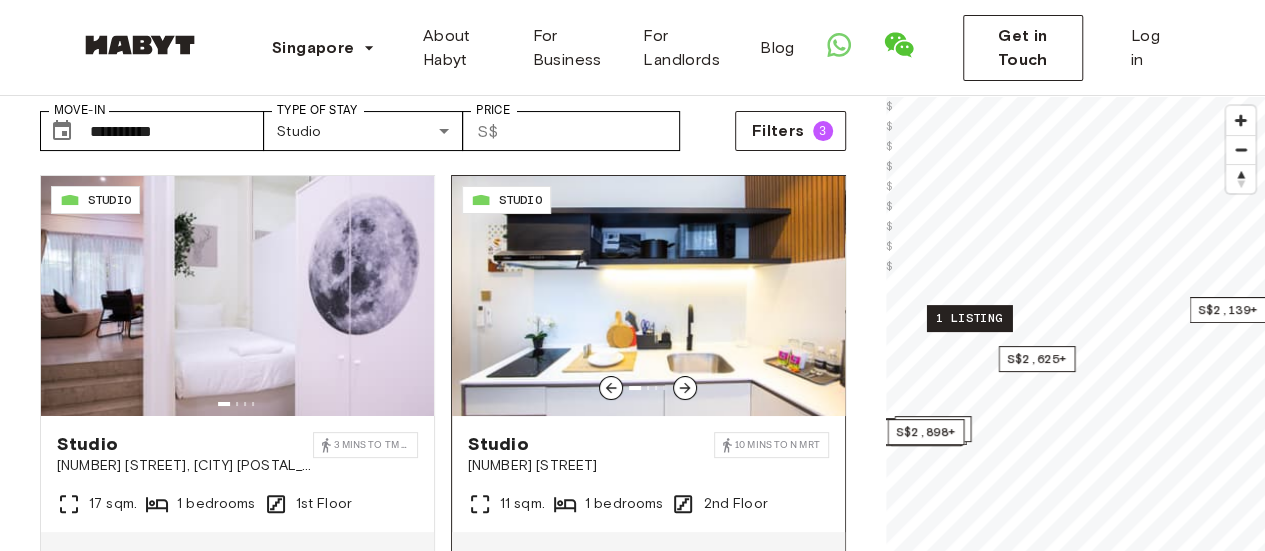 click 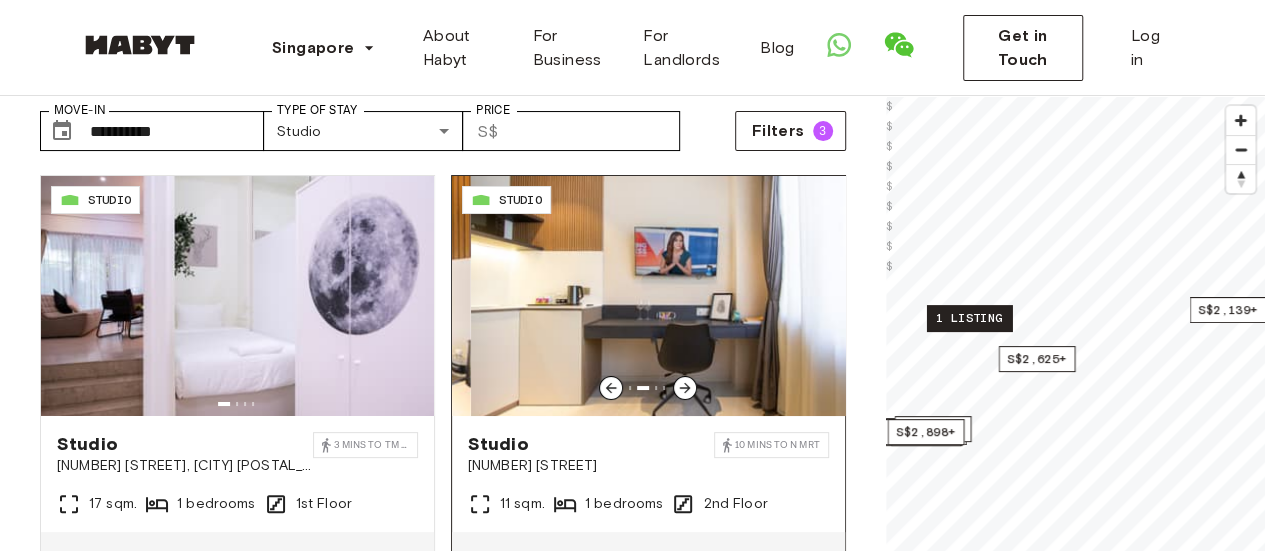 click 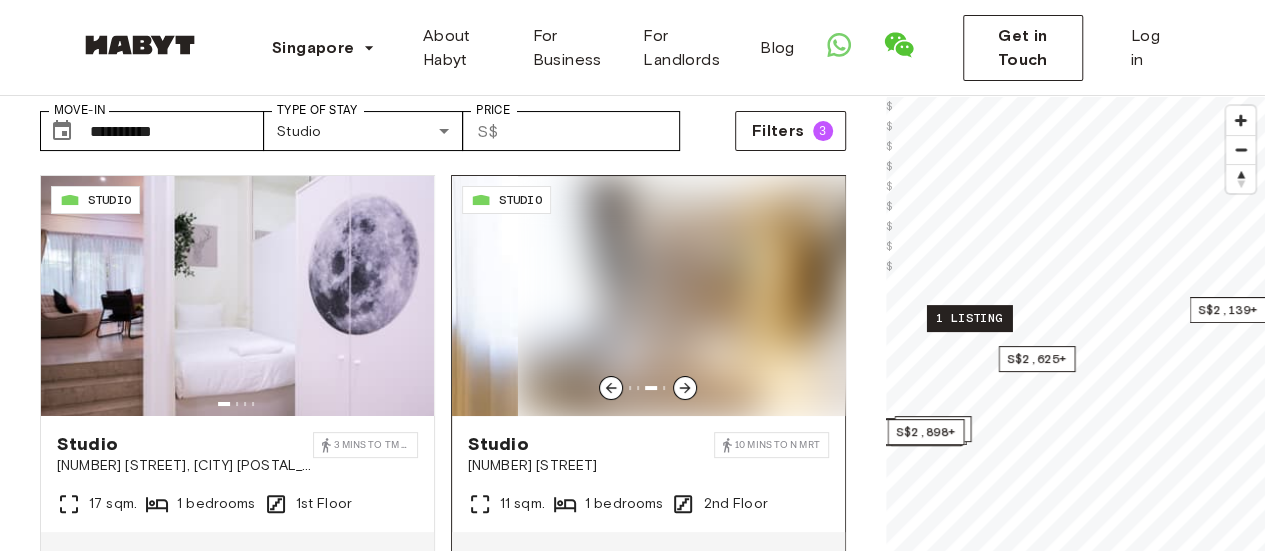 click 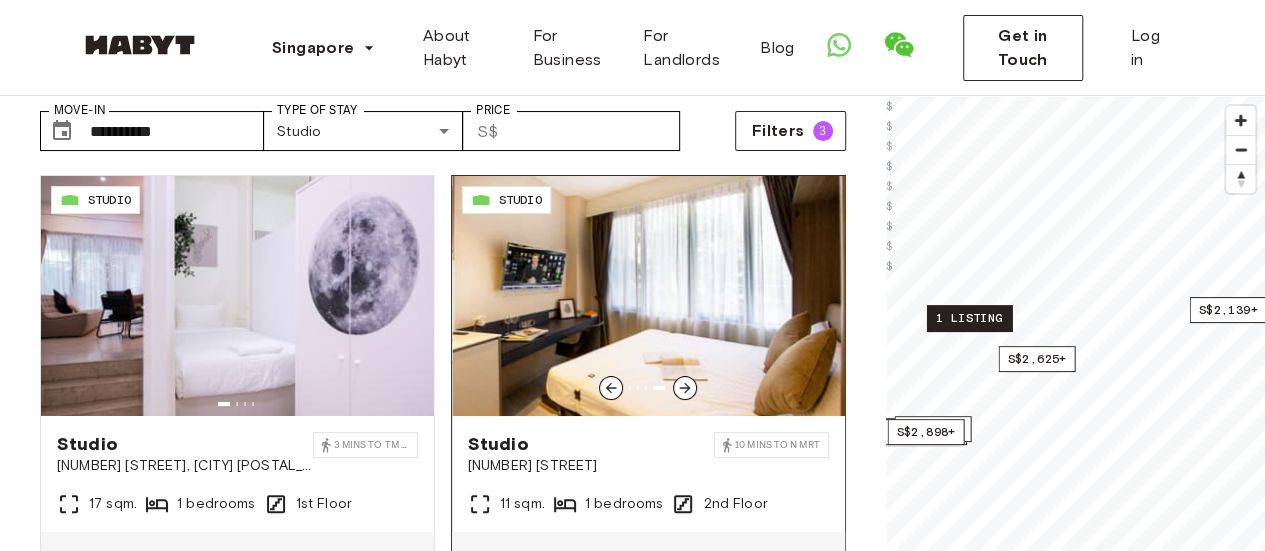 click 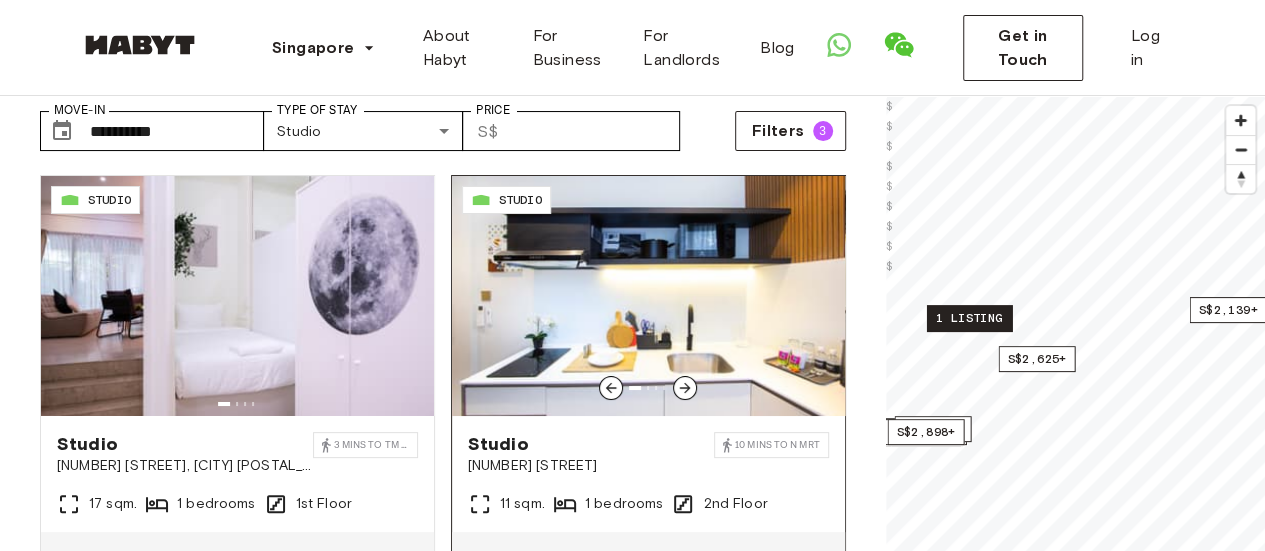 click 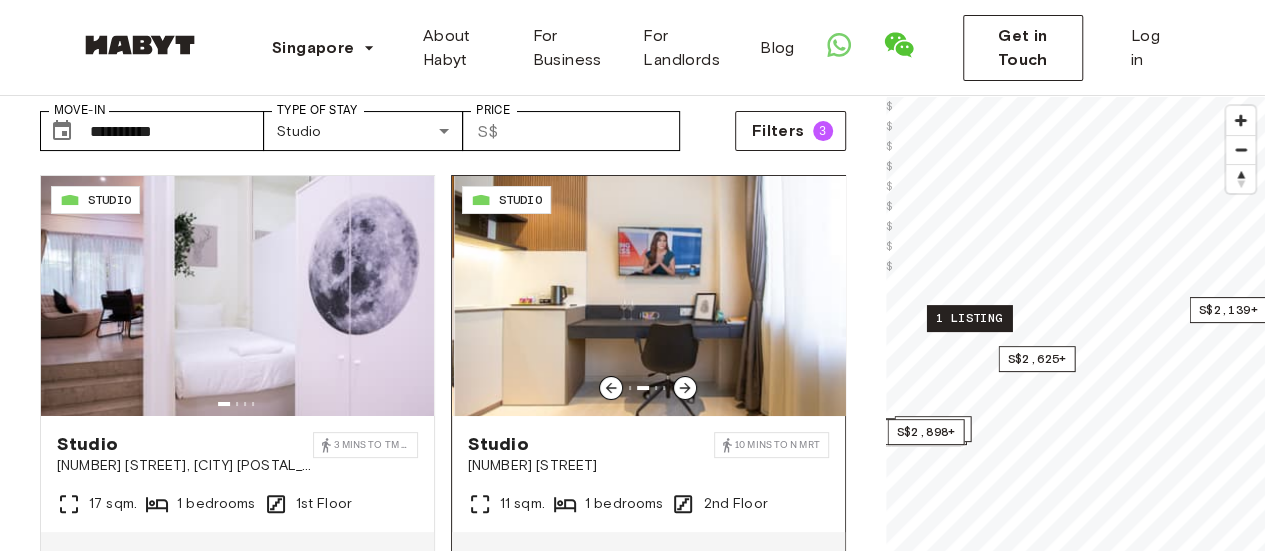click 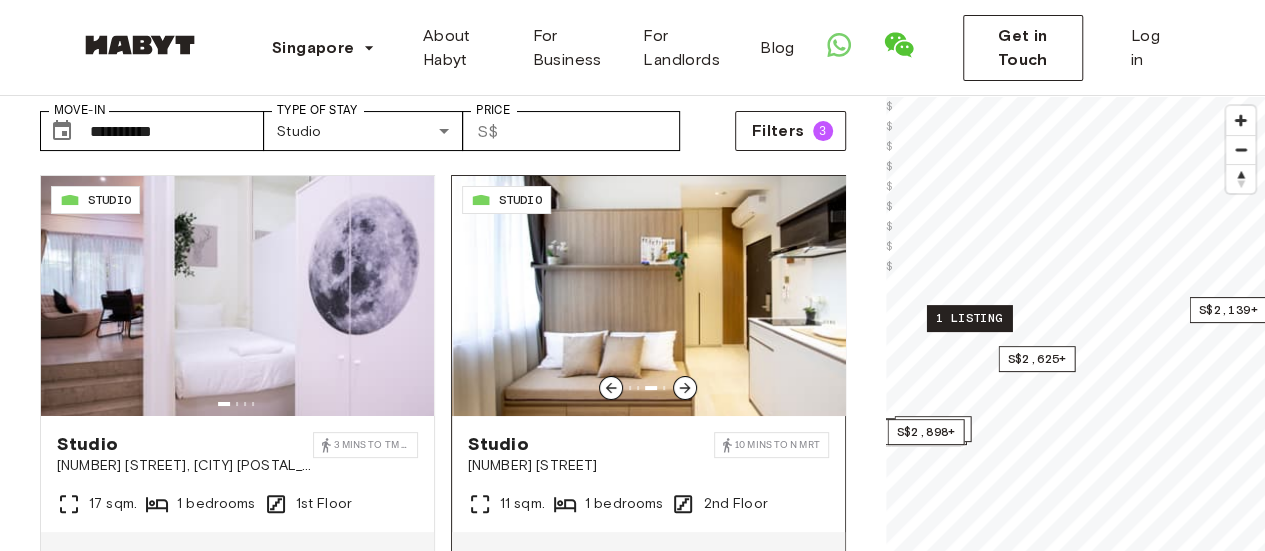 click 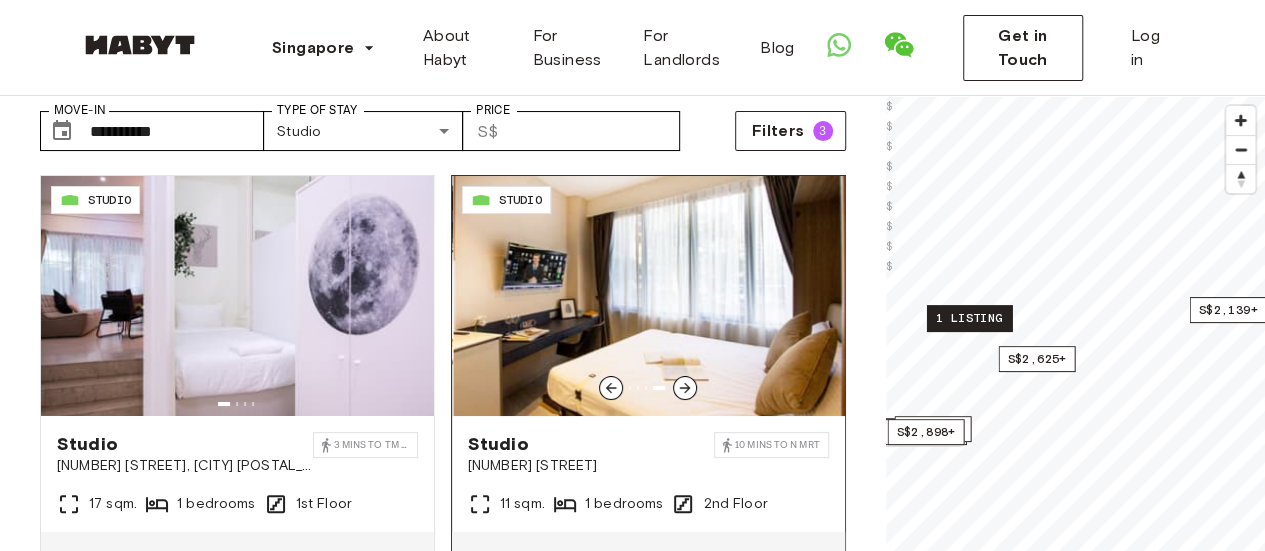 click 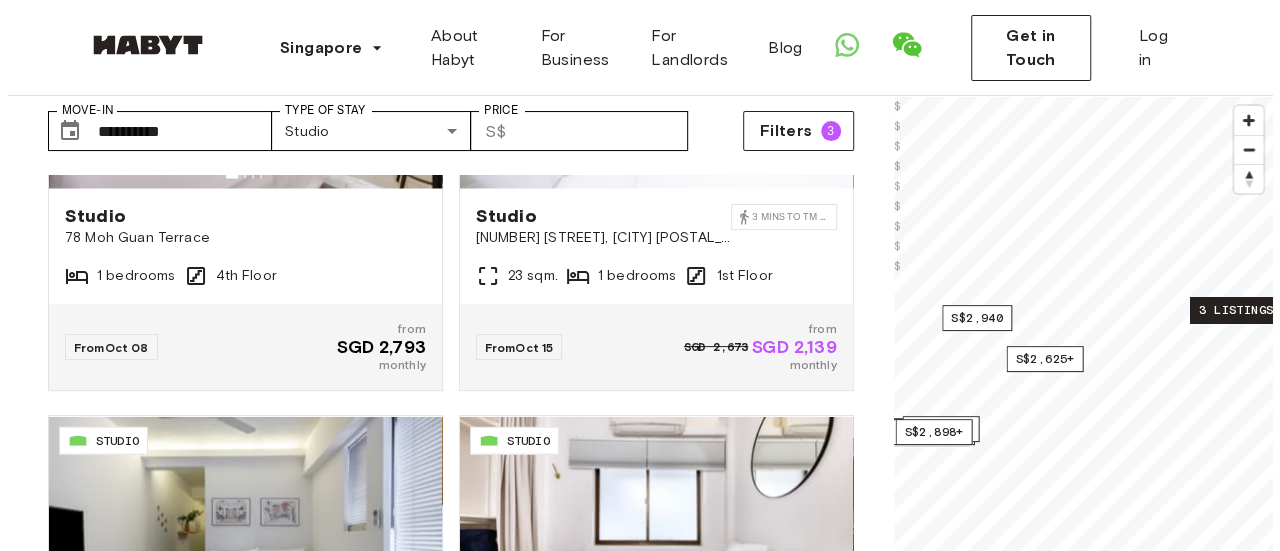 scroll, scrollTop: 2600, scrollLeft: 0, axis: vertical 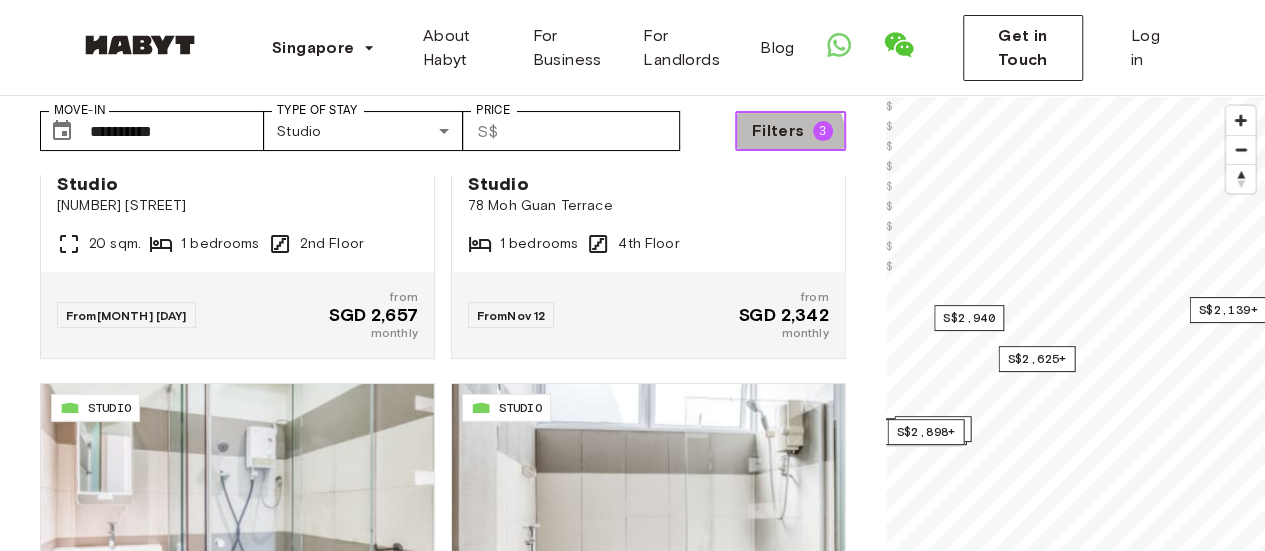 click on "Filters 3" at bounding box center [790, 131] 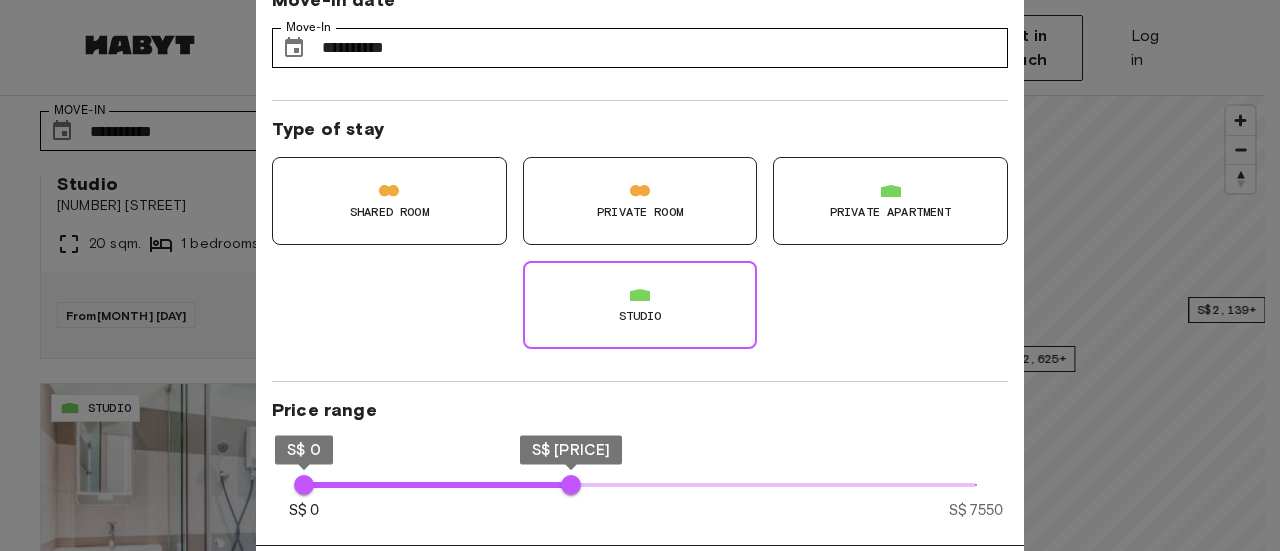 click on "Private apartment" at bounding box center [891, 212] 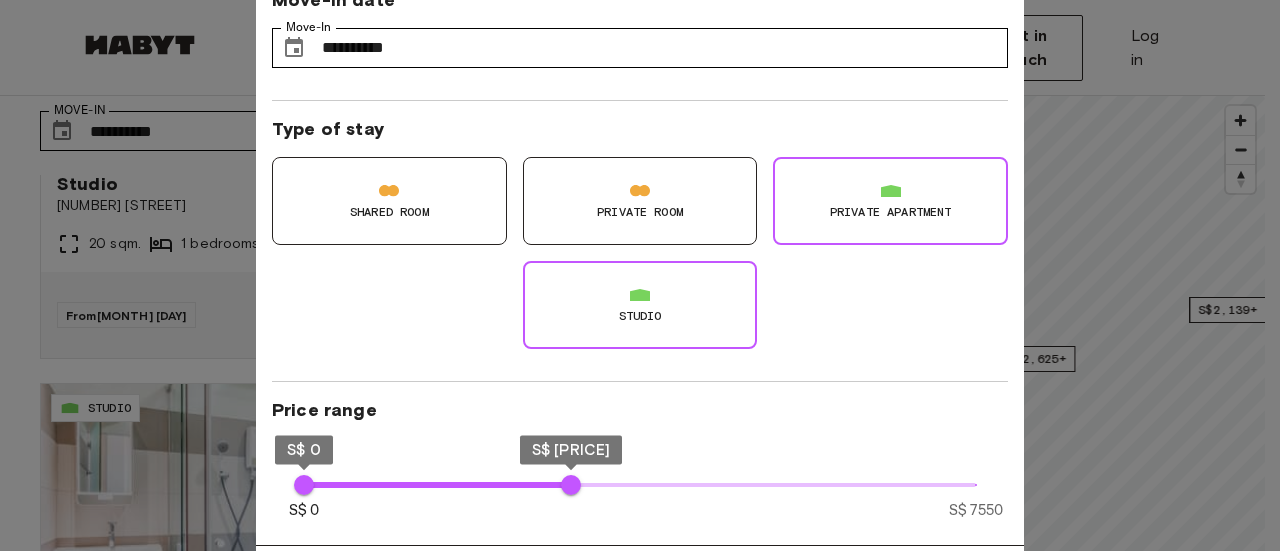 click on "Studio" at bounding box center [640, 305] 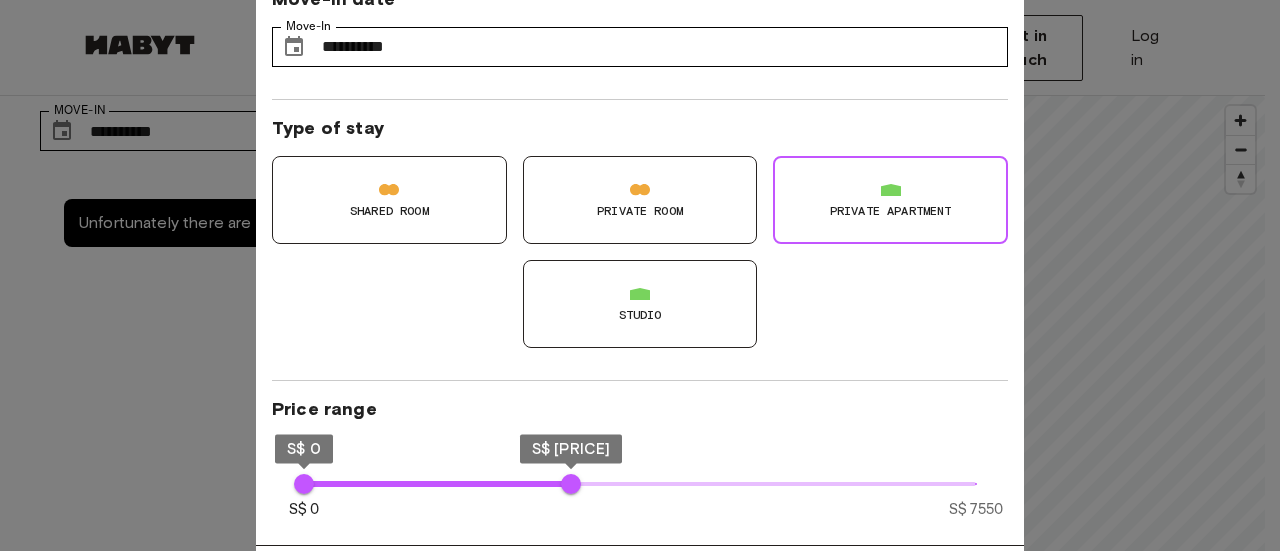 scroll, scrollTop: 0, scrollLeft: 0, axis: both 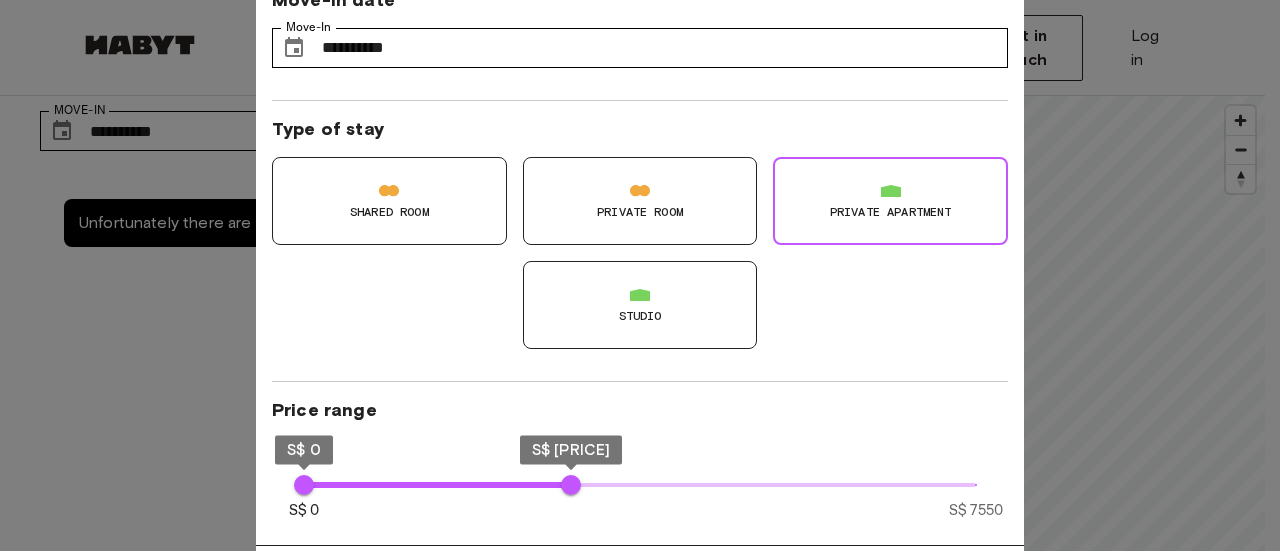click on "Private apartment" at bounding box center (891, 212) 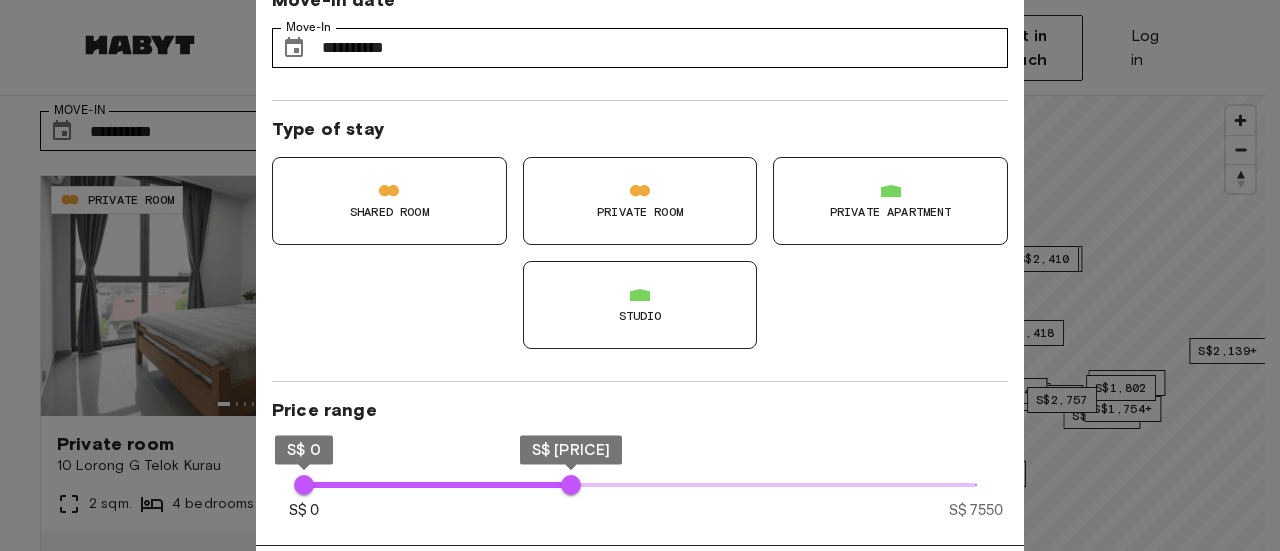 click on "Private Room" at bounding box center [640, 212] 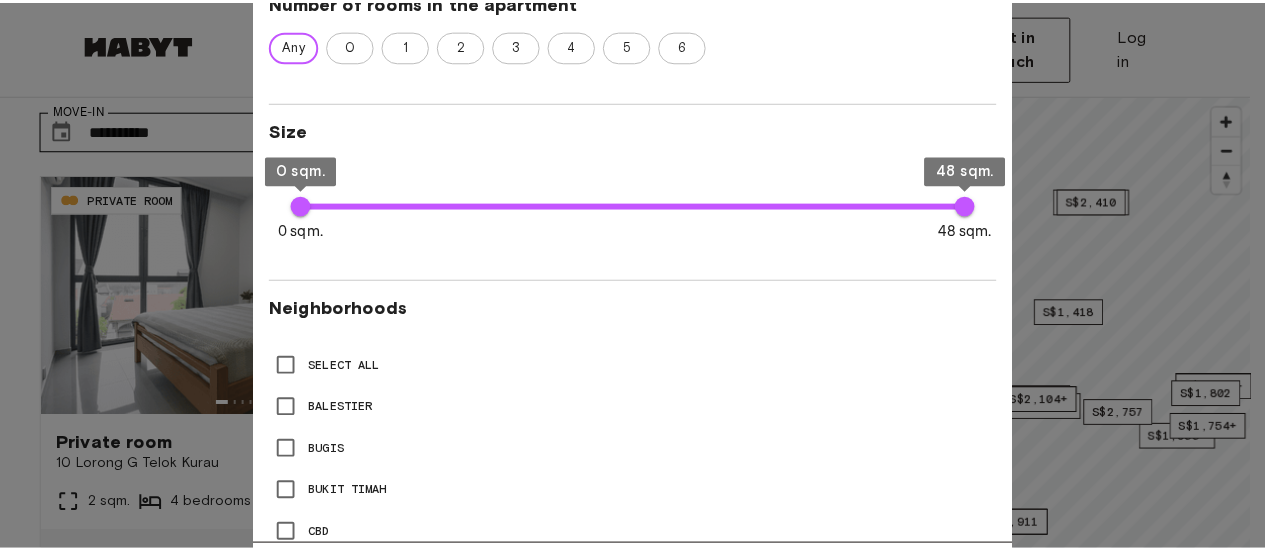 scroll, scrollTop: 600, scrollLeft: 0, axis: vertical 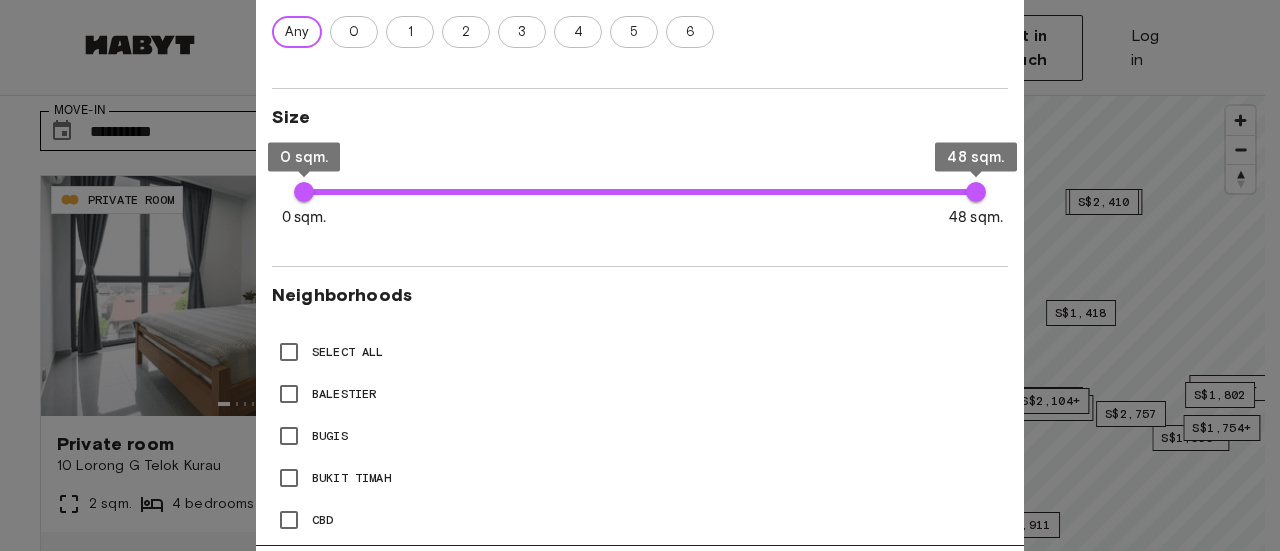 click at bounding box center [640, 275] 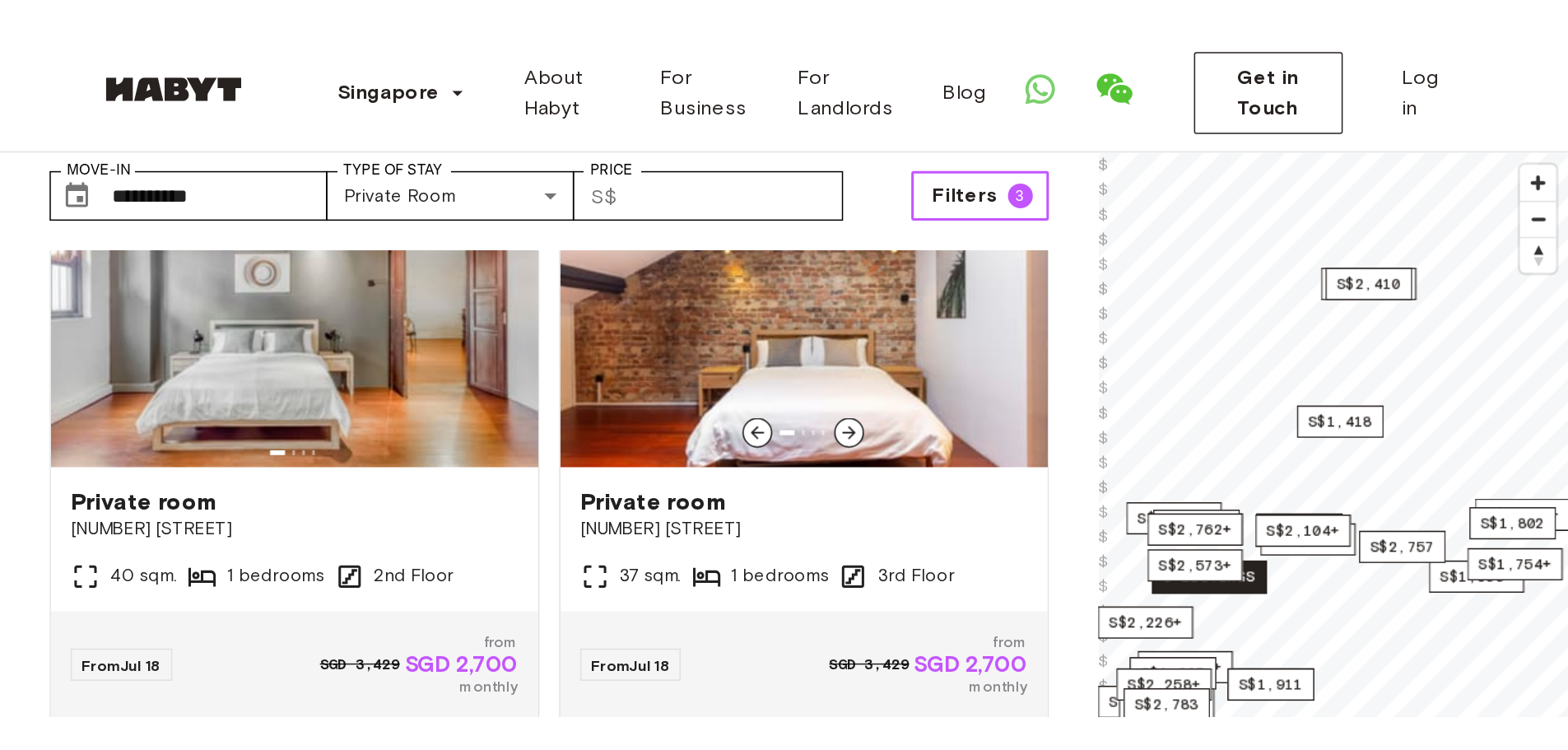 scroll, scrollTop: 2387, scrollLeft: 0, axis: vertical 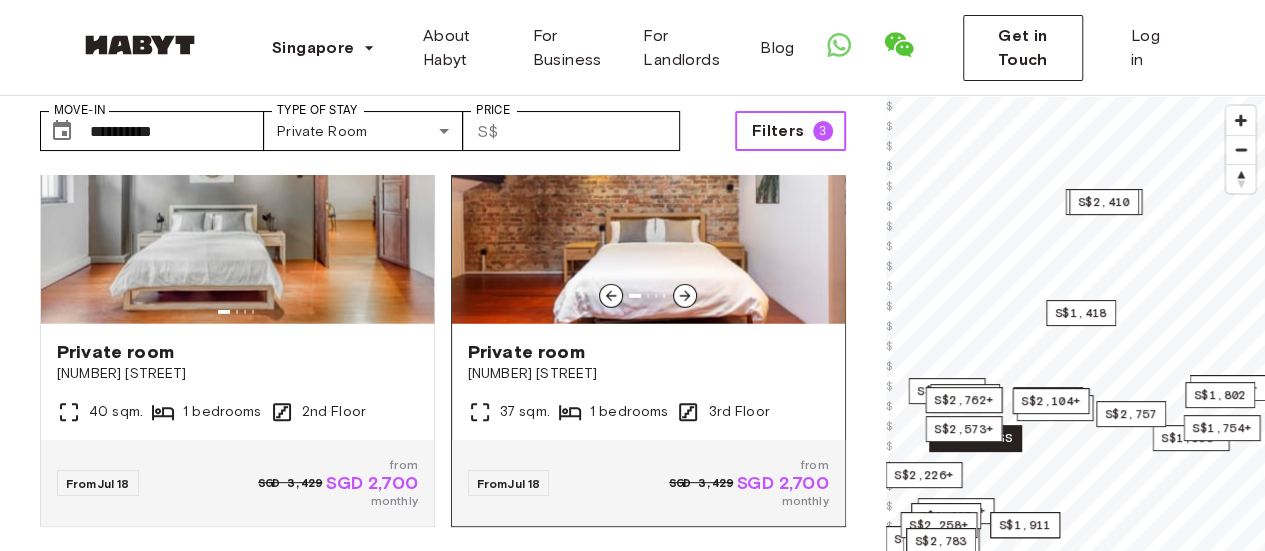 click at bounding box center [648, 204] 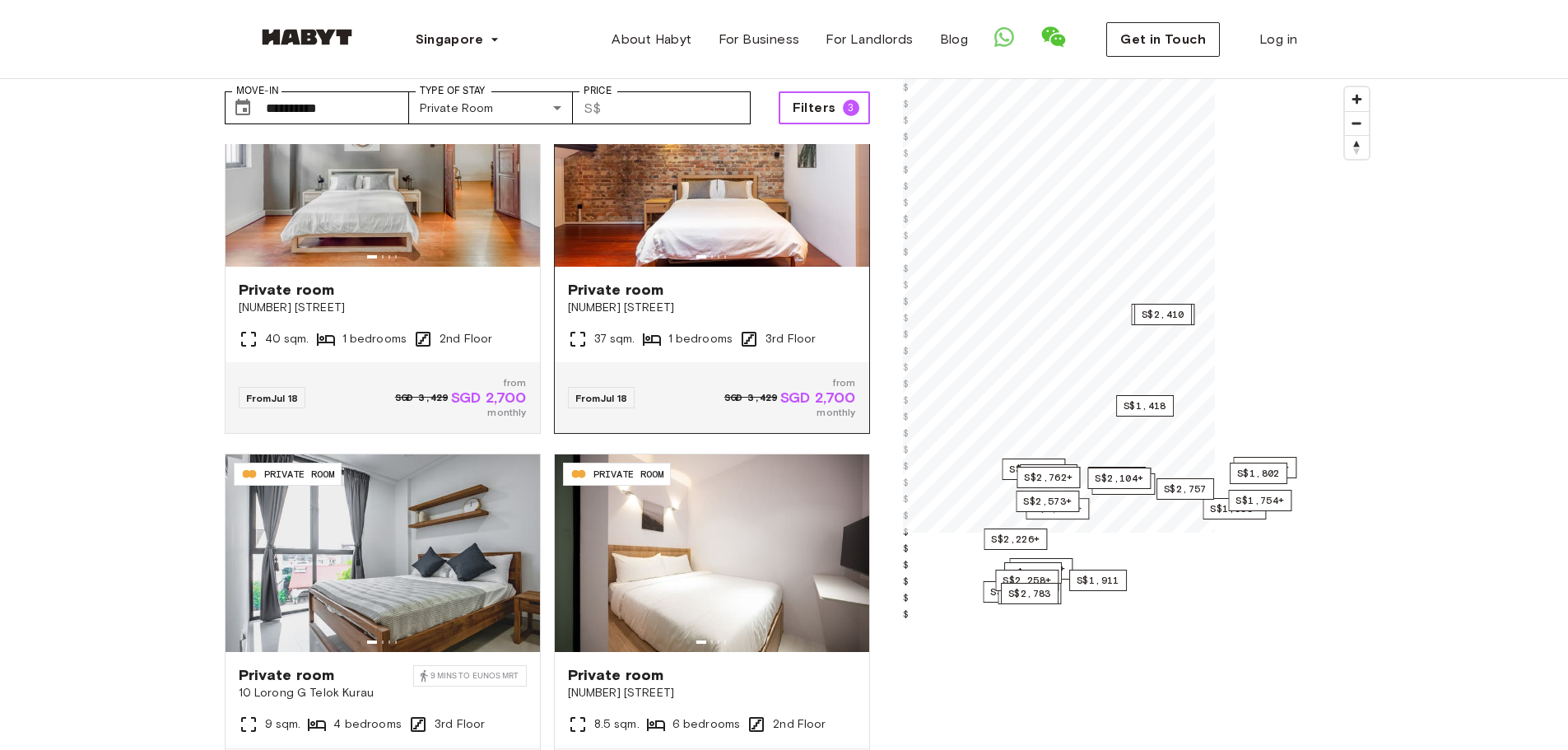 scroll, scrollTop: 2387, scrollLeft: 0, axis: vertical 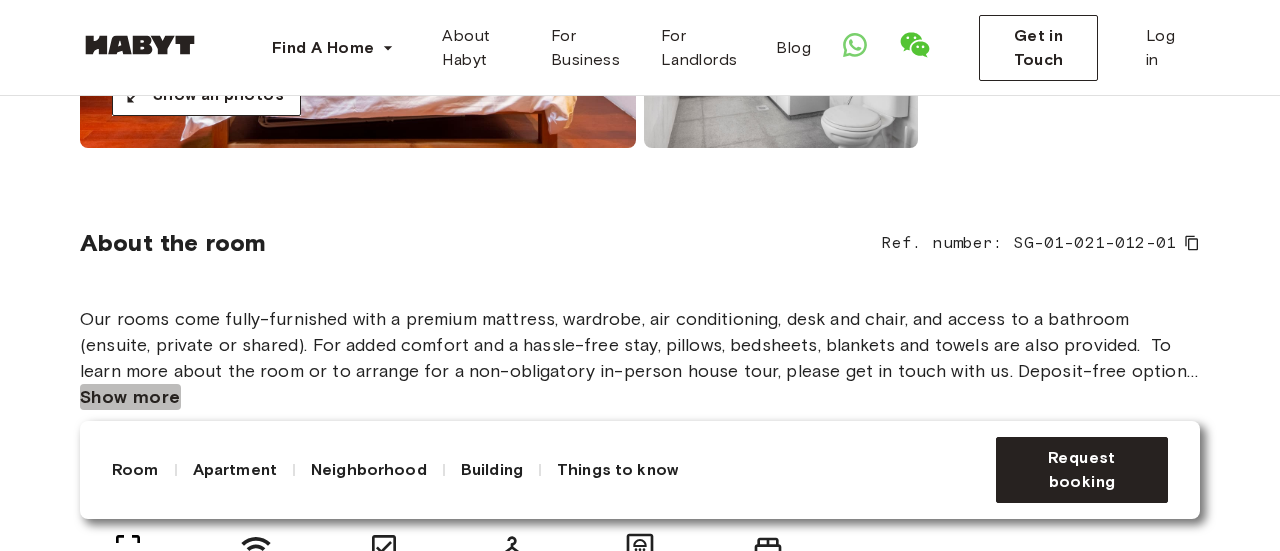 click on "Show more" at bounding box center (130, 397) 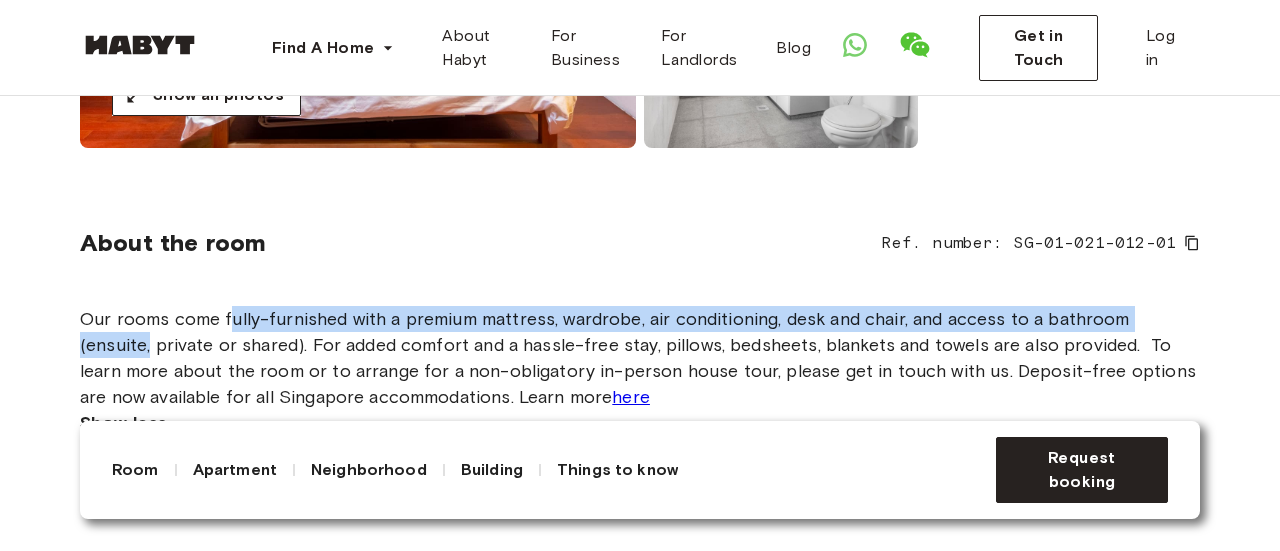 drag, startPoint x: 232, startPoint y: 319, endPoint x: 1244, endPoint y: 327, distance: 1012.0316 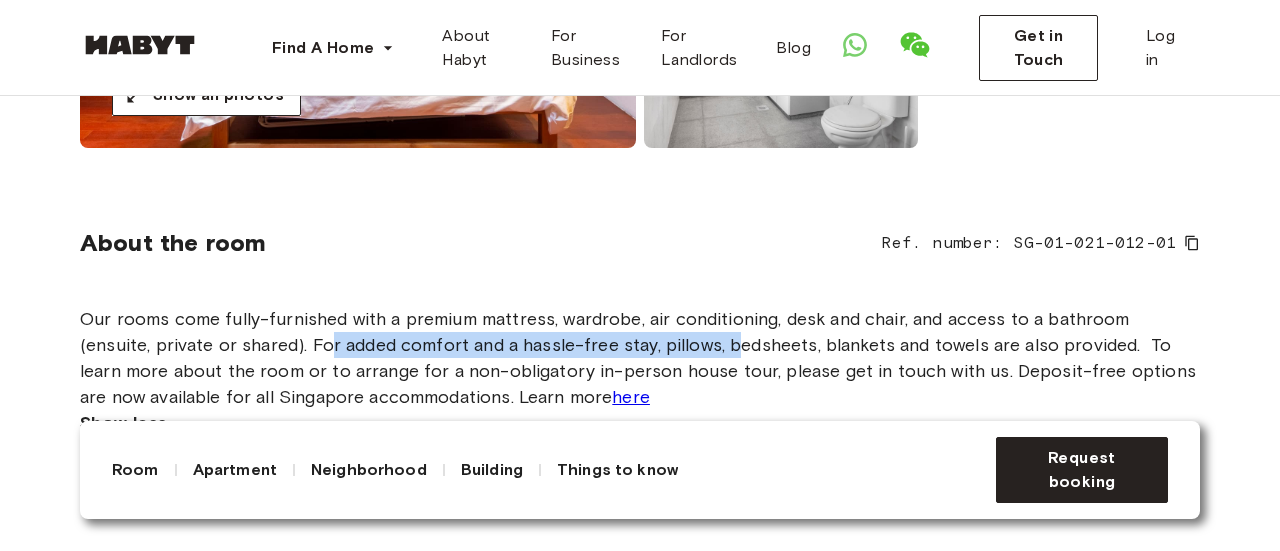 drag, startPoint x: 258, startPoint y: 341, endPoint x: 662, endPoint y: 350, distance: 404.10025 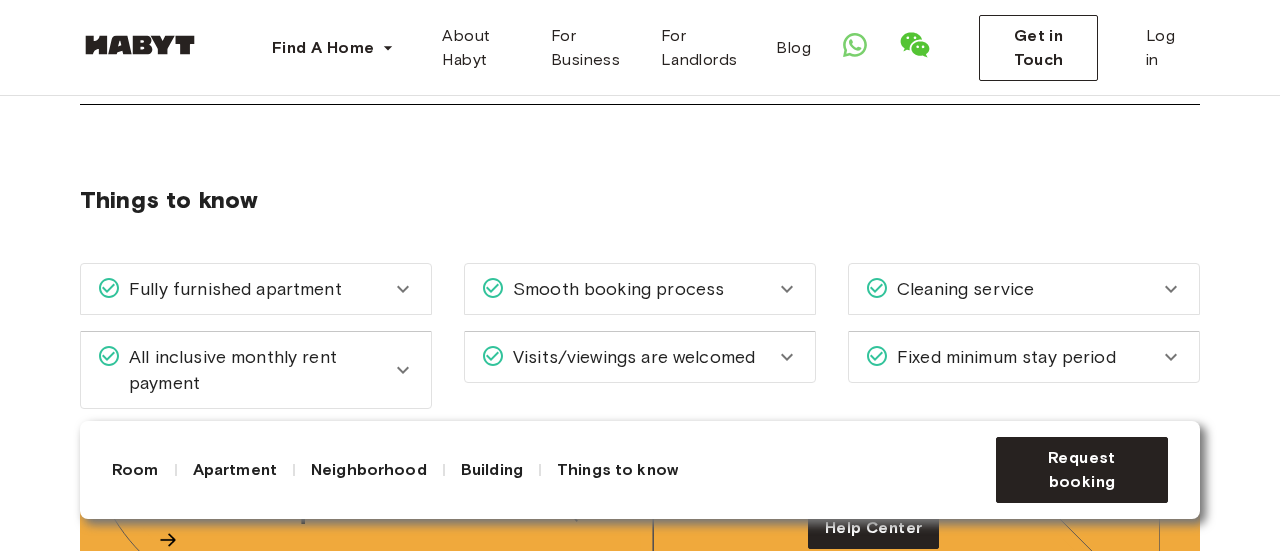 scroll, scrollTop: 2900, scrollLeft: 0, axis: vertical 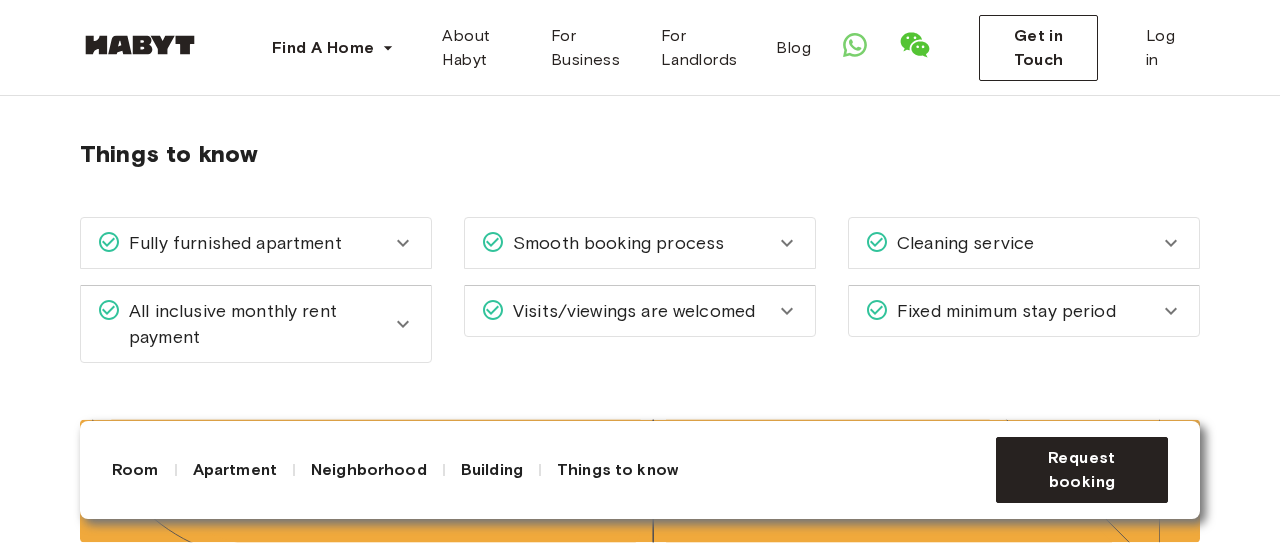 click on "Fully furnished apartment" at bounding box center [256, 243] 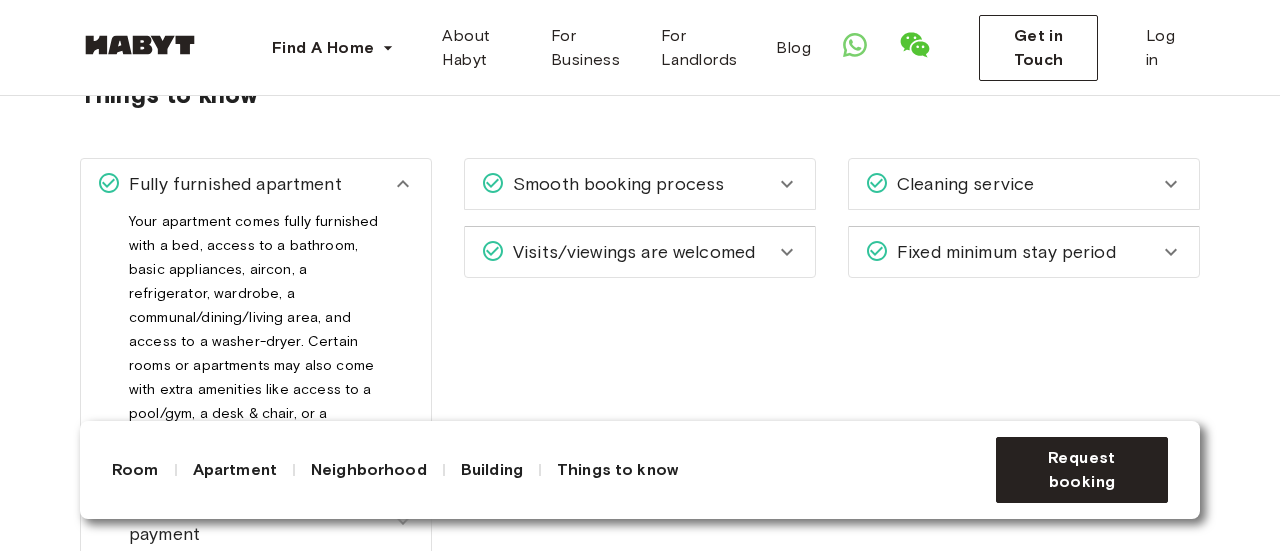 scroll, scrollTop: 3000, scrollLeft: 0, axis: vertical 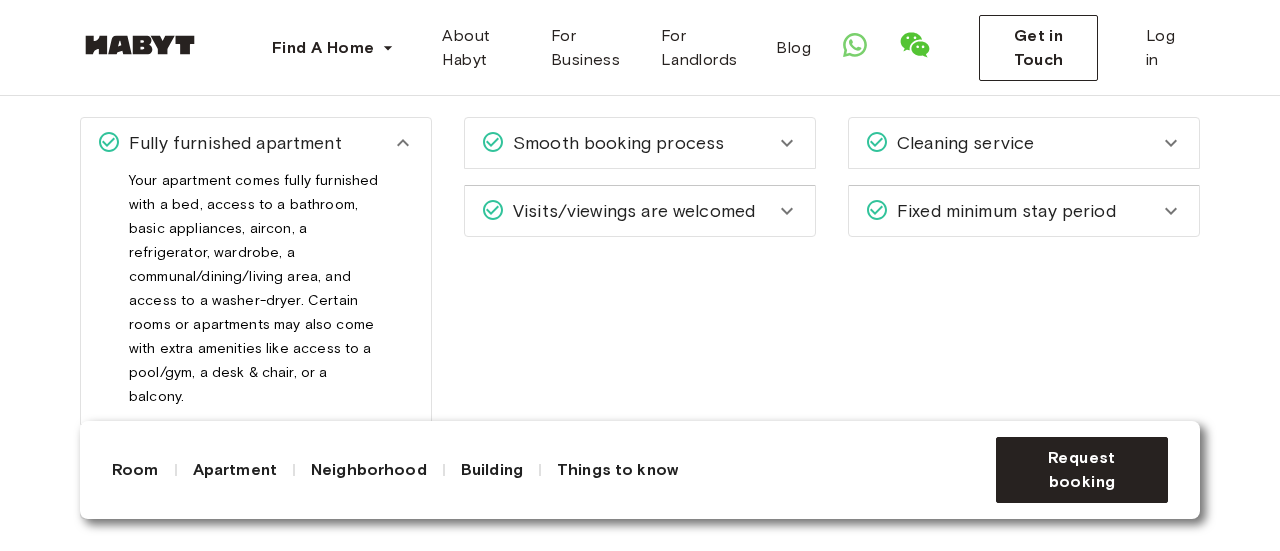 click on "Smooth booking process" at bounding box center [640, 143] 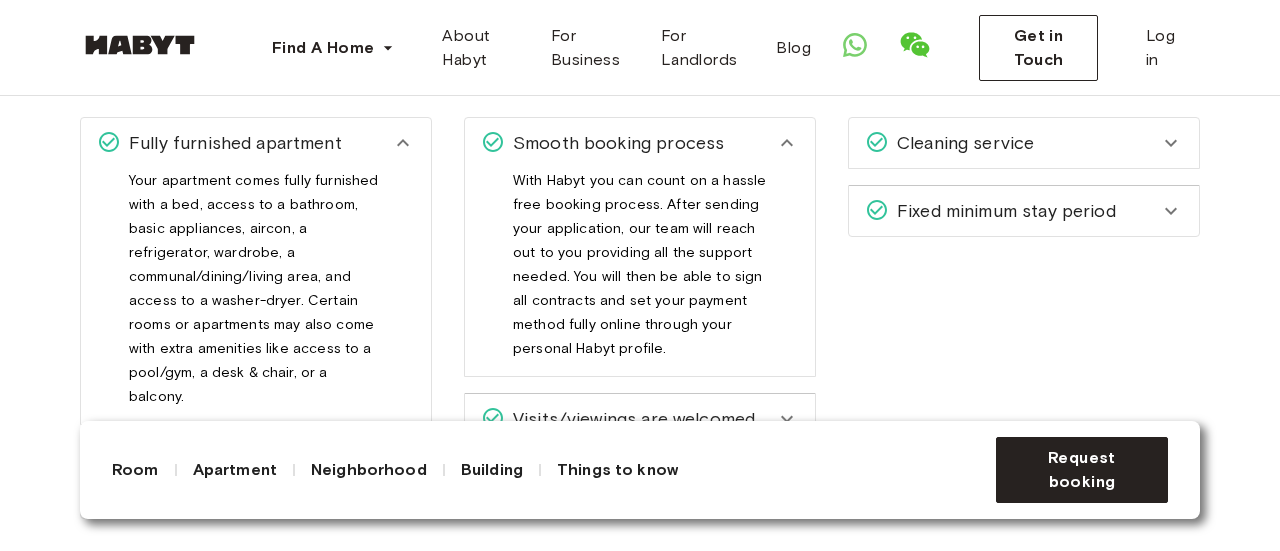 click 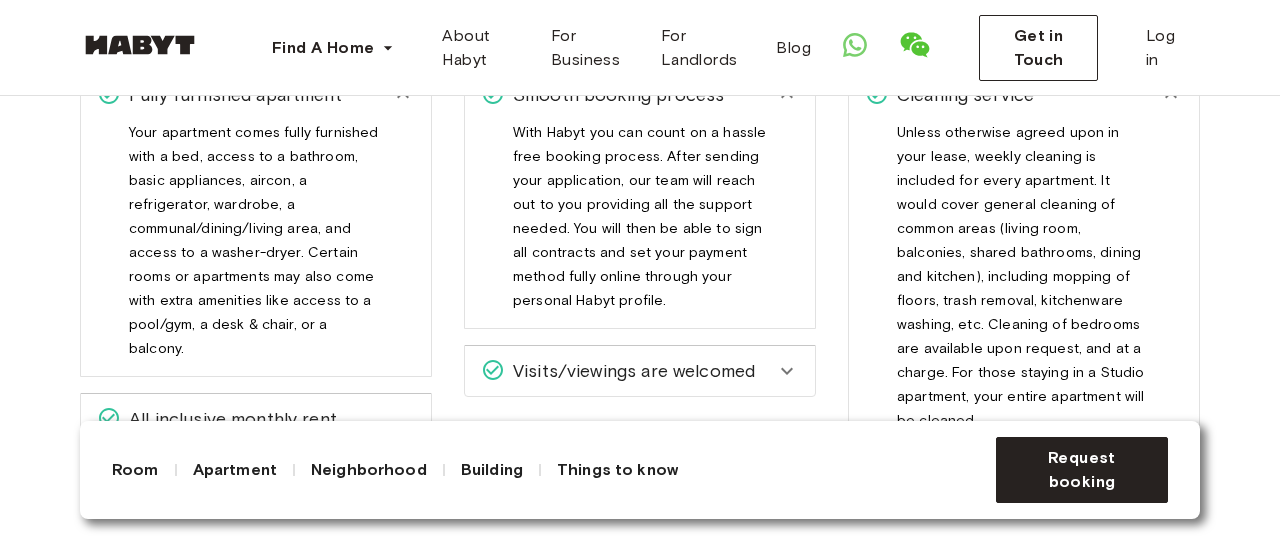 scroll, scrollTop: 3000, scrollLeft: 0, axis: vertical 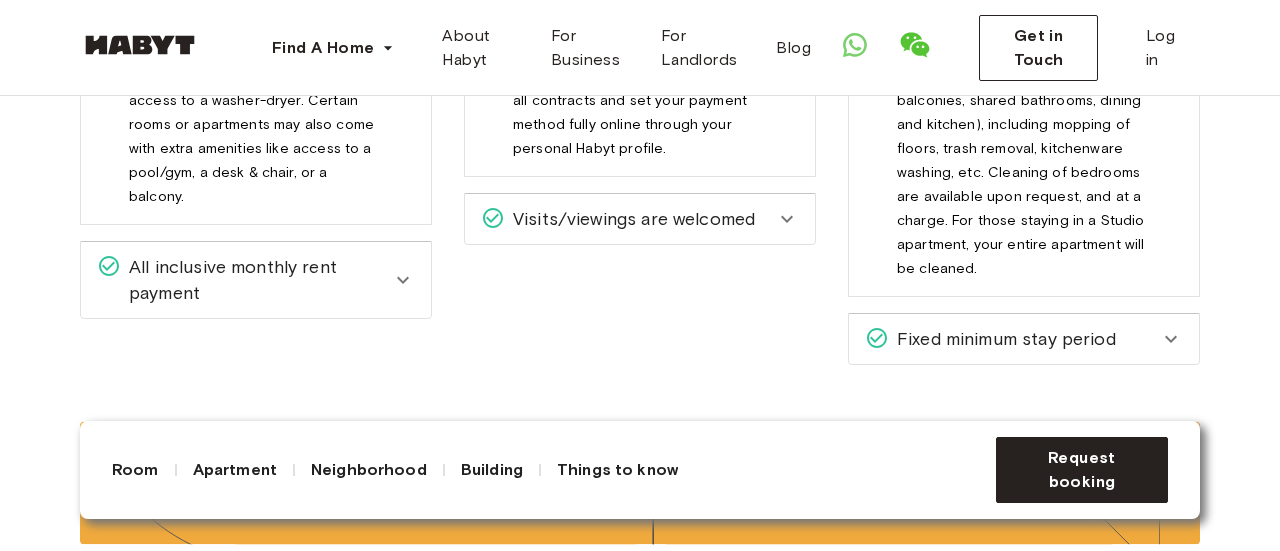 click on "Fixed minimum stay period" at bounding box center [1002, 339] 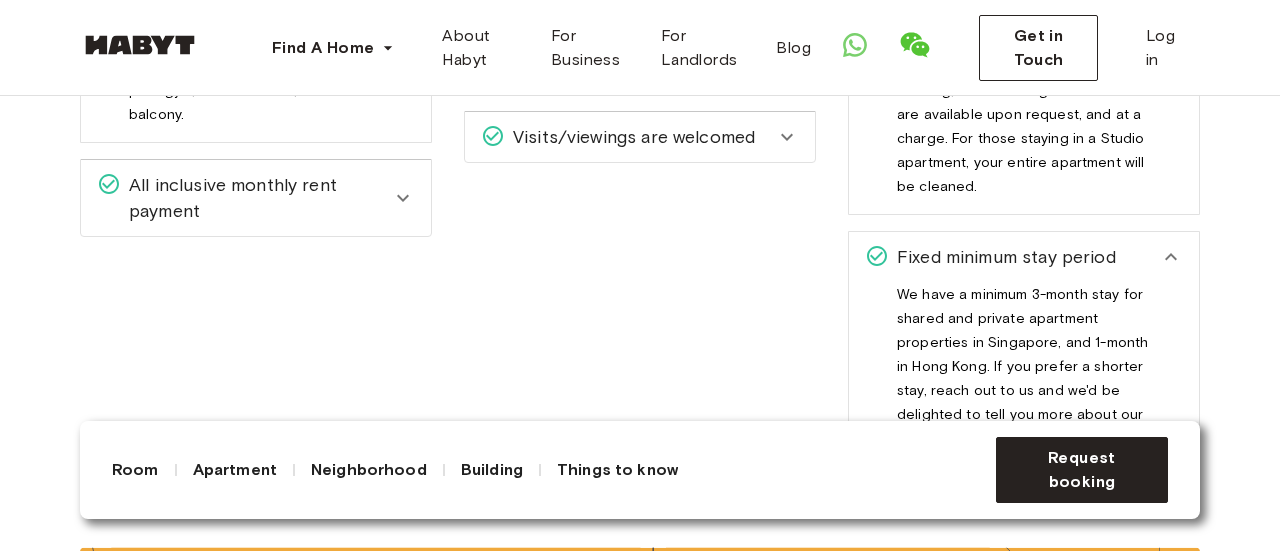 scroll, scrollTop: 3200, scrollLeft: 0, axis: vertical 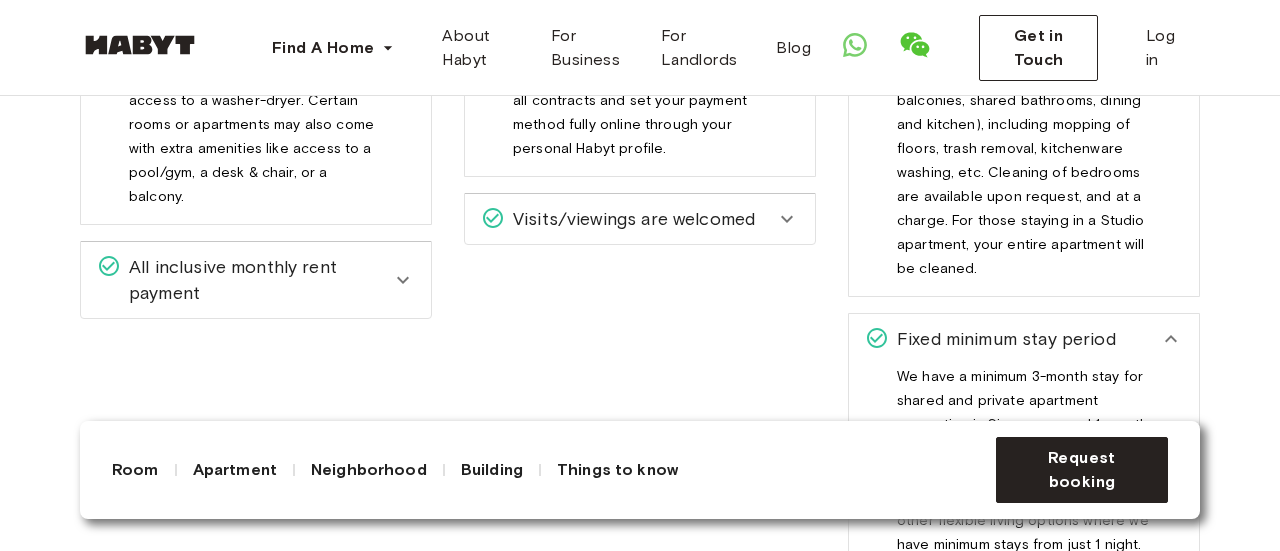 click on "Visits/viewings are welcomed" at bounding box center (640, 219) 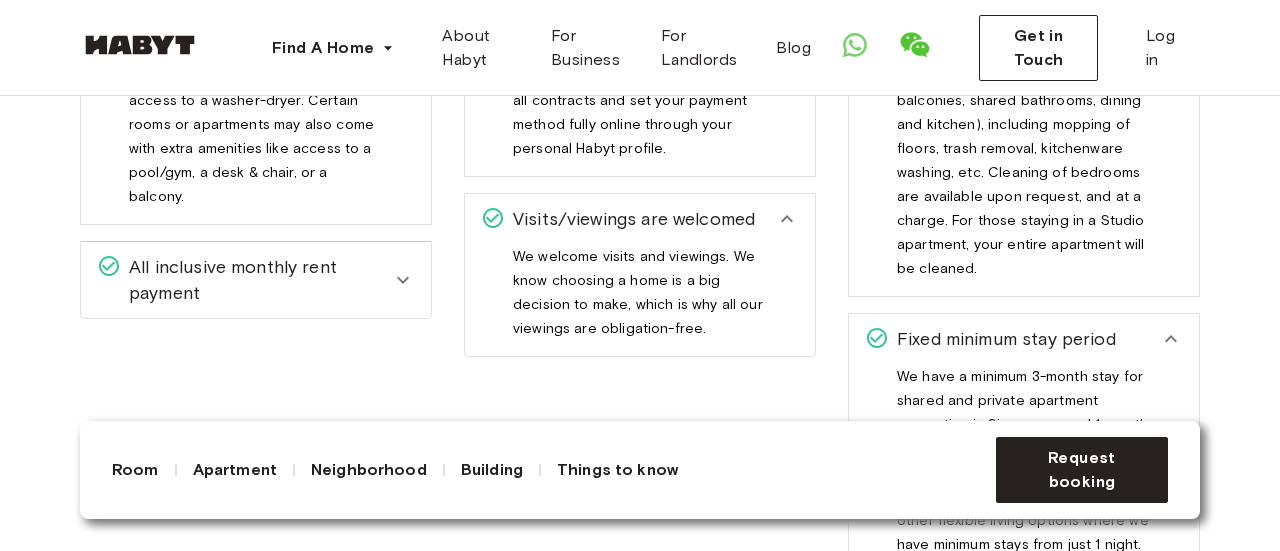 scroll, scrollTop: 3300, scrollLeft: 0, axis: vertical 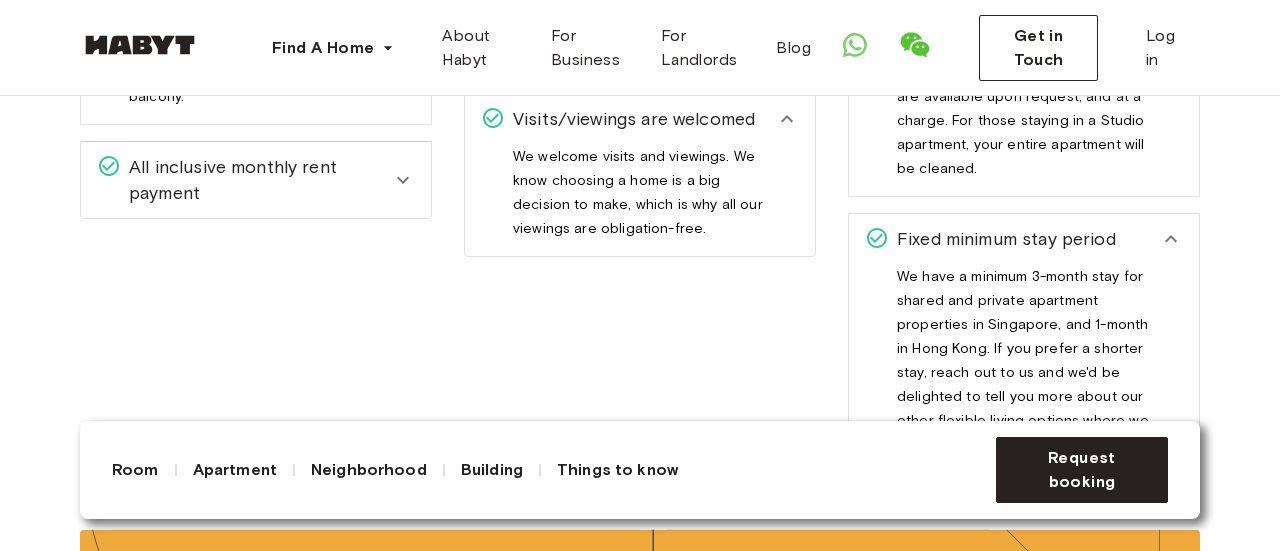 click on "All inclusive monthly rent payment" at bounding box center [256, 180] 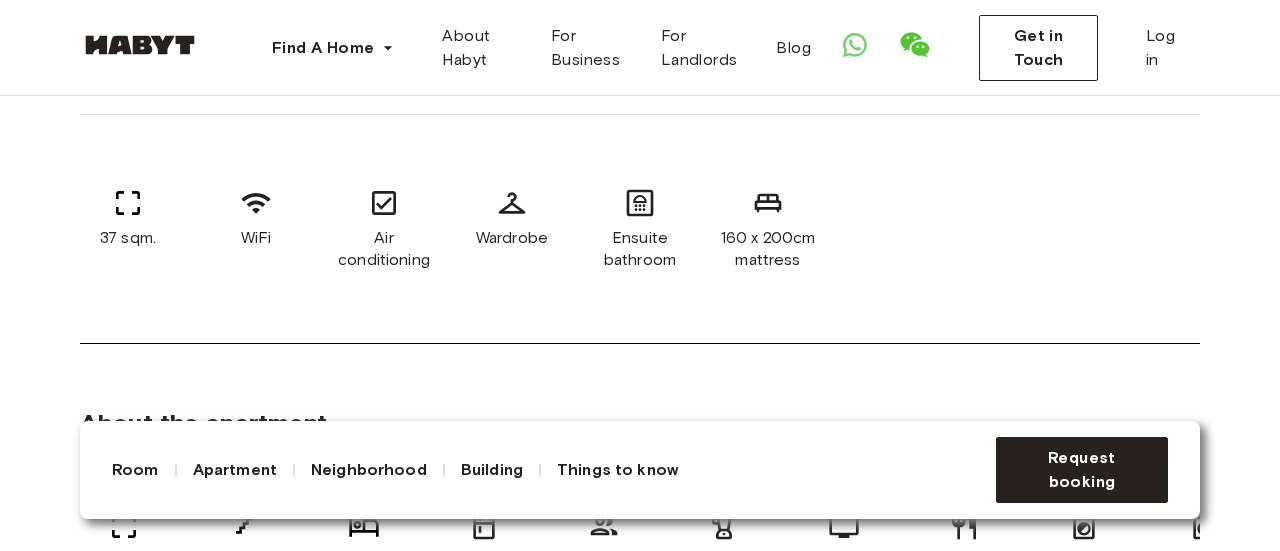 scroll, scrollTop: 1200, scrollLeft: 0, axis: vertical 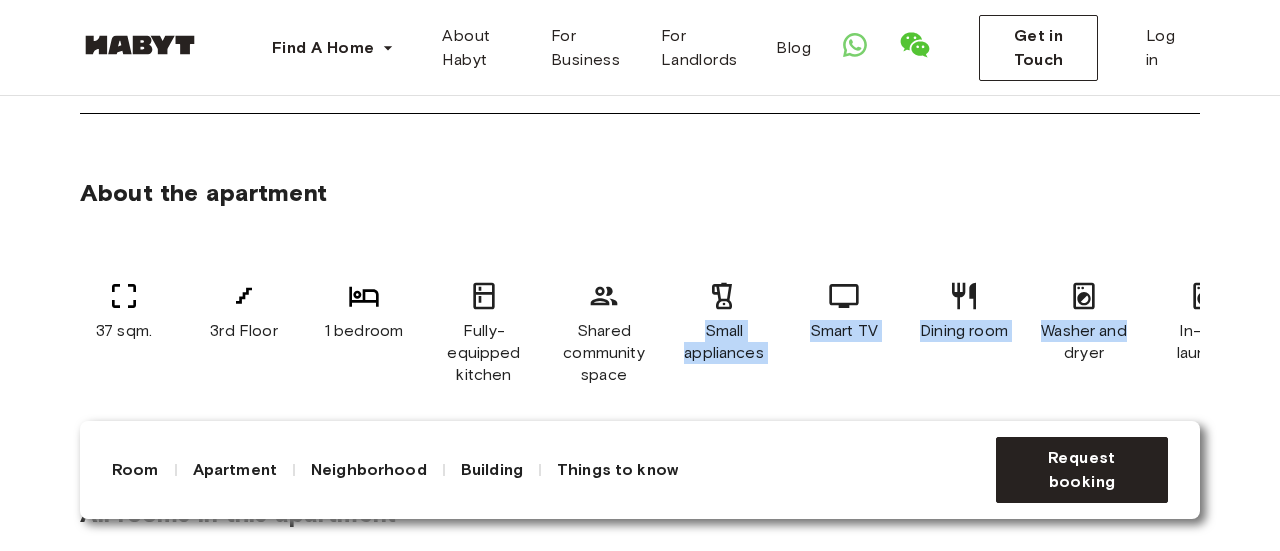 drag, startPoint x: 1142, startPoint y: 355, endPoint x: 782, endPoint y: 343, distance: 360.19995 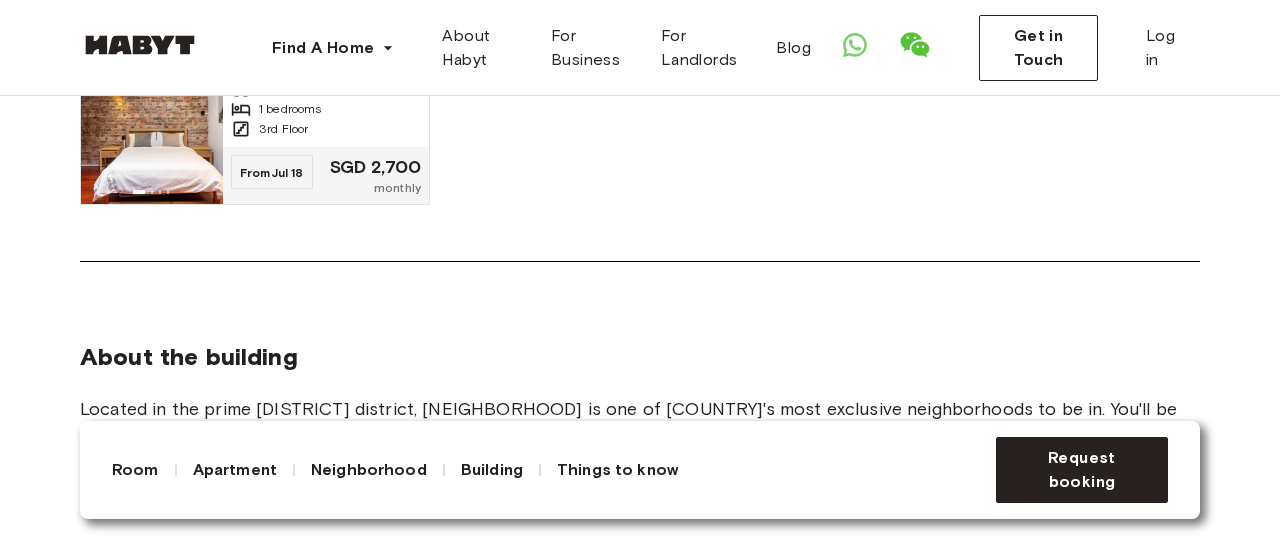 scroll, scrollTop: 1800, scrollLeft: 0, axis: vertical 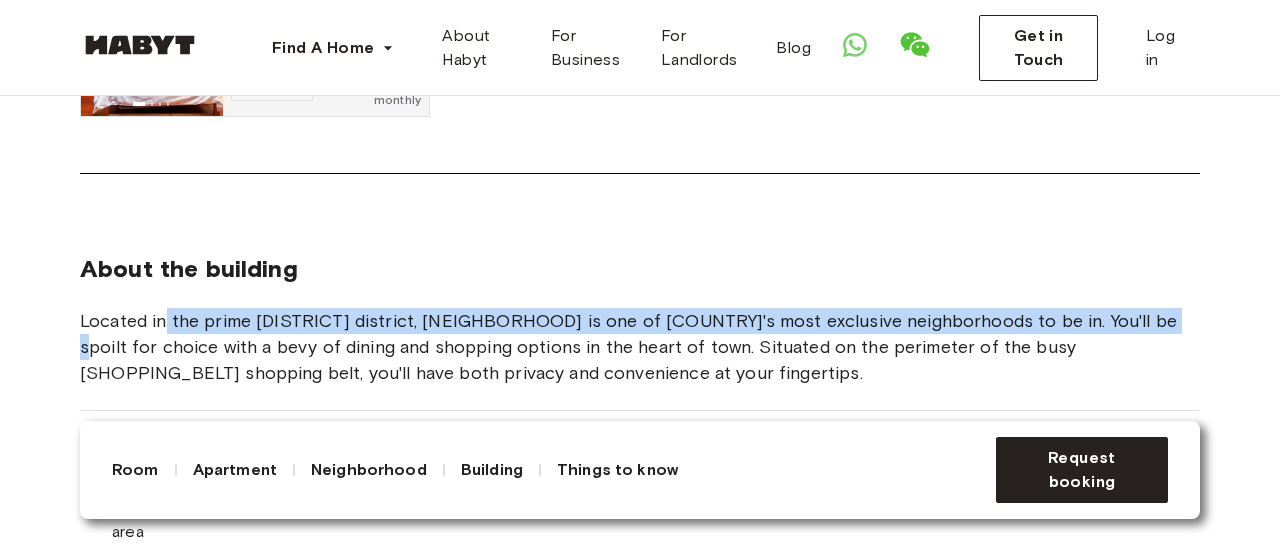 drag, startPoint x: 168, startPoint y: 347, endPoint x: 1124, endPoint y: 325, distance: 956.2531 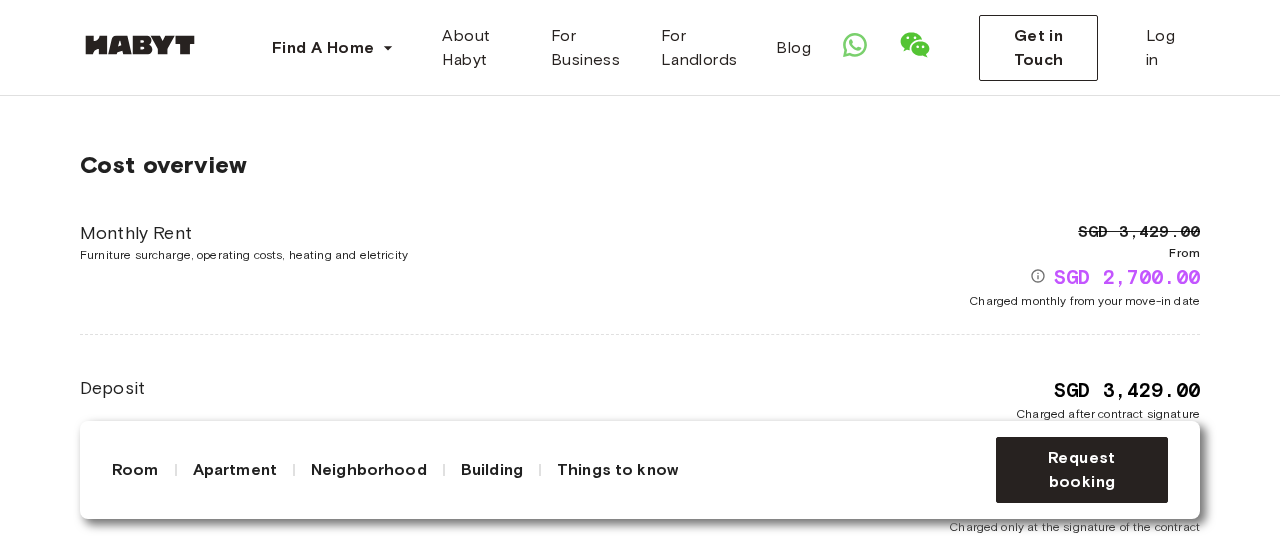 scroll, scrollTop: 4000, scrollLeft: 0, axis: vertical 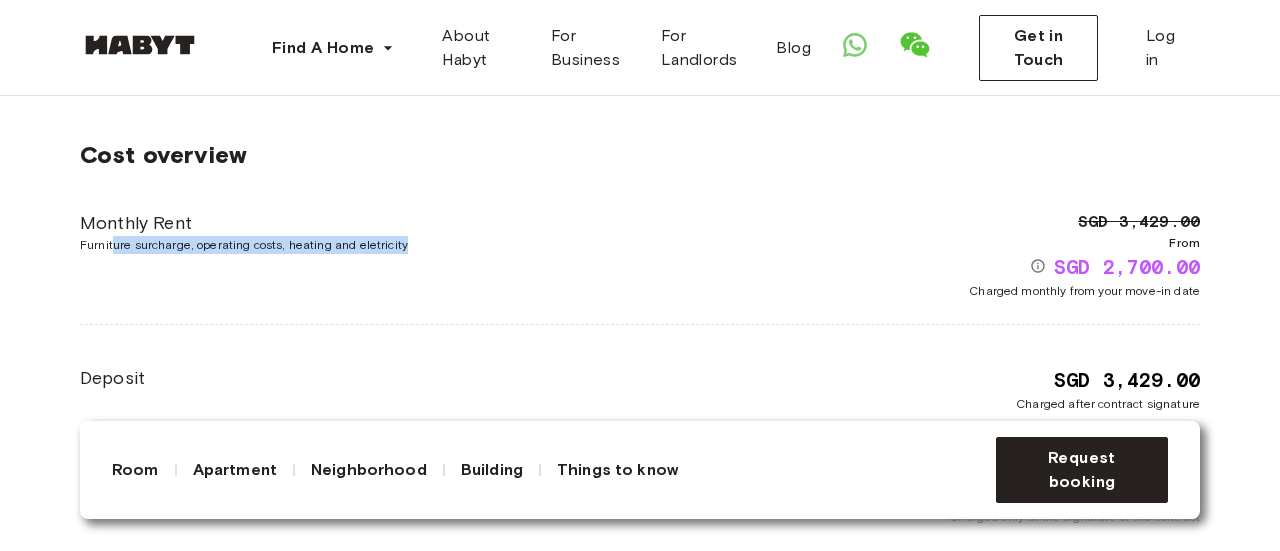 drag, startPoint x: 113, startPoint y: 238, endPoint x: 491, endPoint y: 257, distance: 378.4772 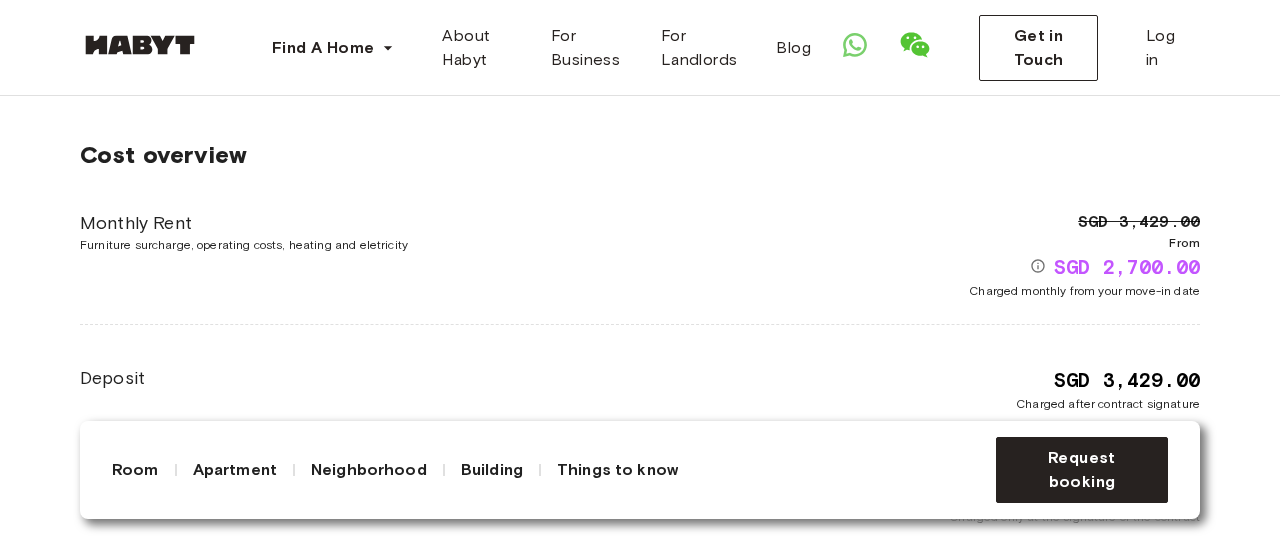 click on "SGD 3,429.00" at bounding box center [1127, 380] 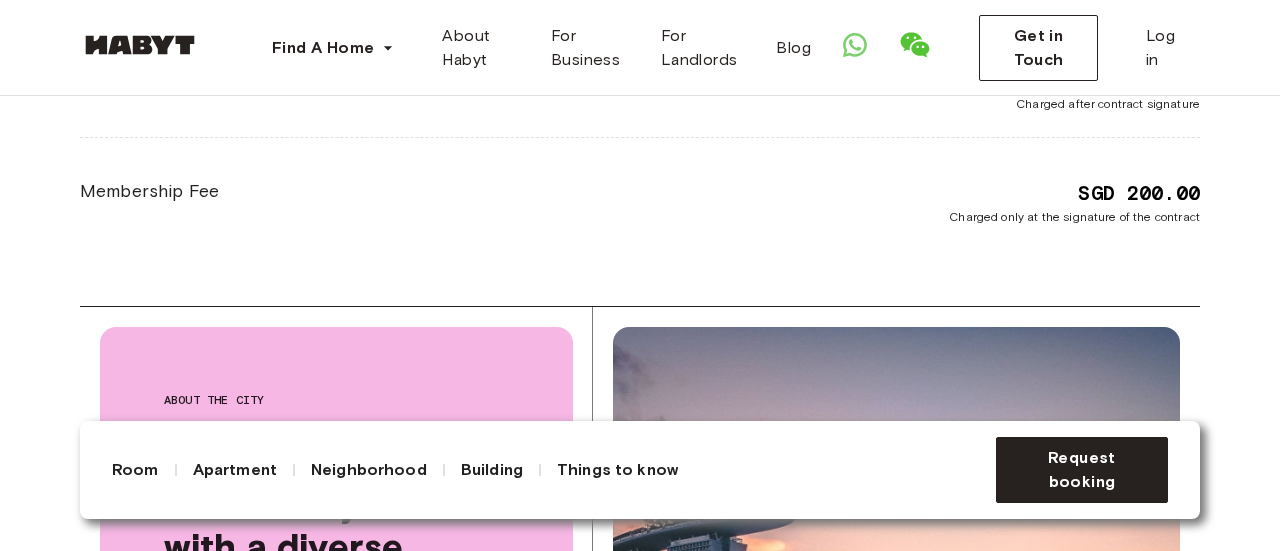 scroll, scrollTop: 4100, scrollLeft: 0, axis: vertical 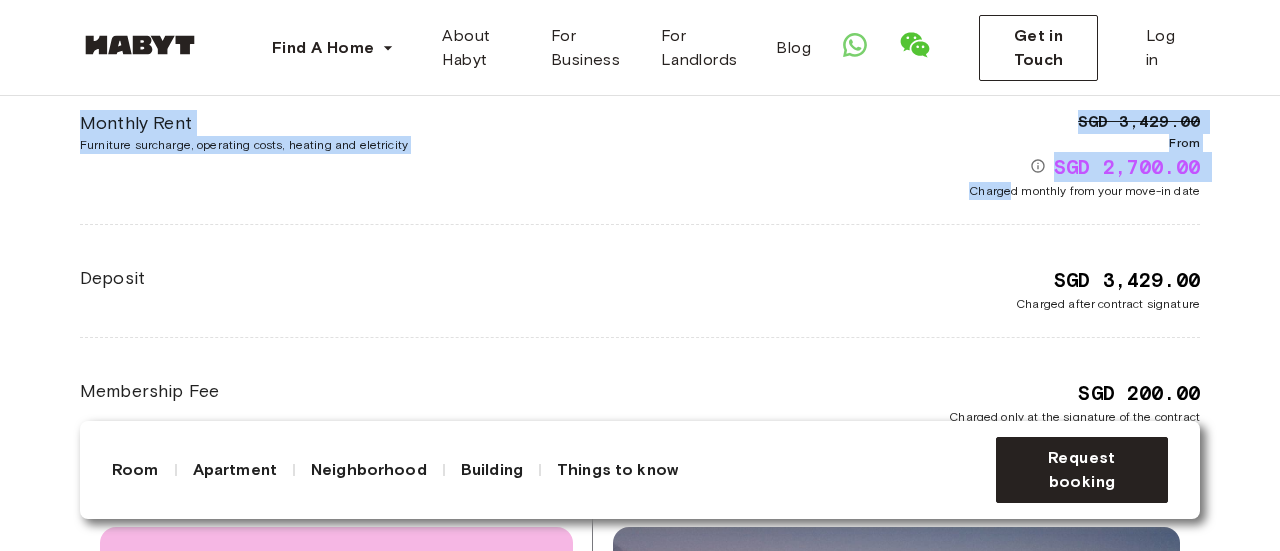 drag, startPoint x: 1014, startPoint y: 190, endPoint x: 1207, endPoint y: 209, distance: 193.93298 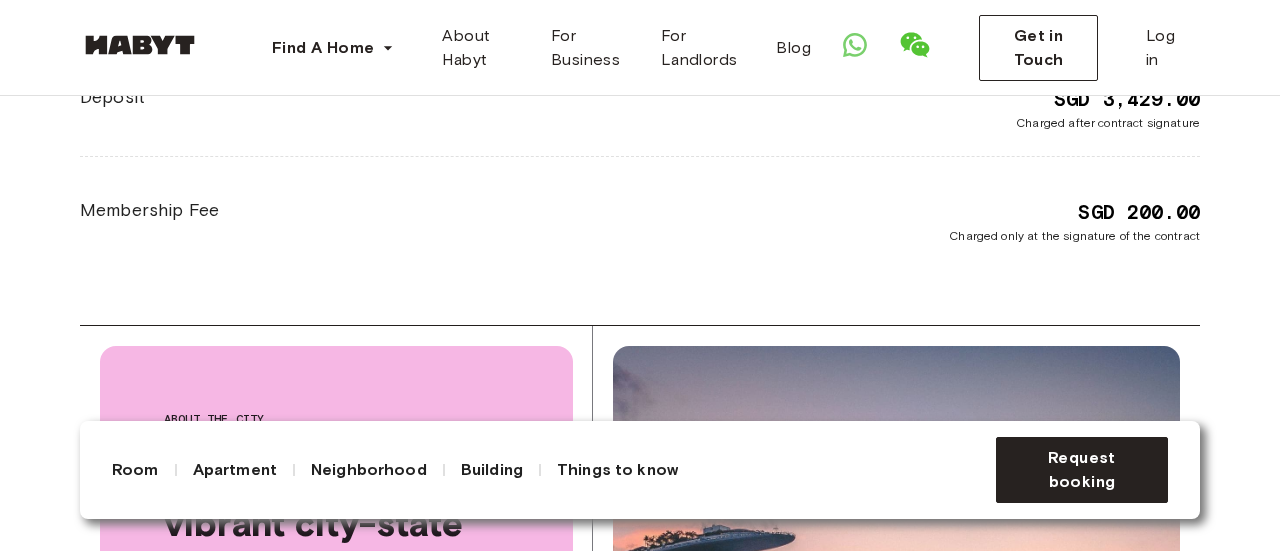 scroll, scrollTop: 4300, scrollLeft: 0, axis: vertical 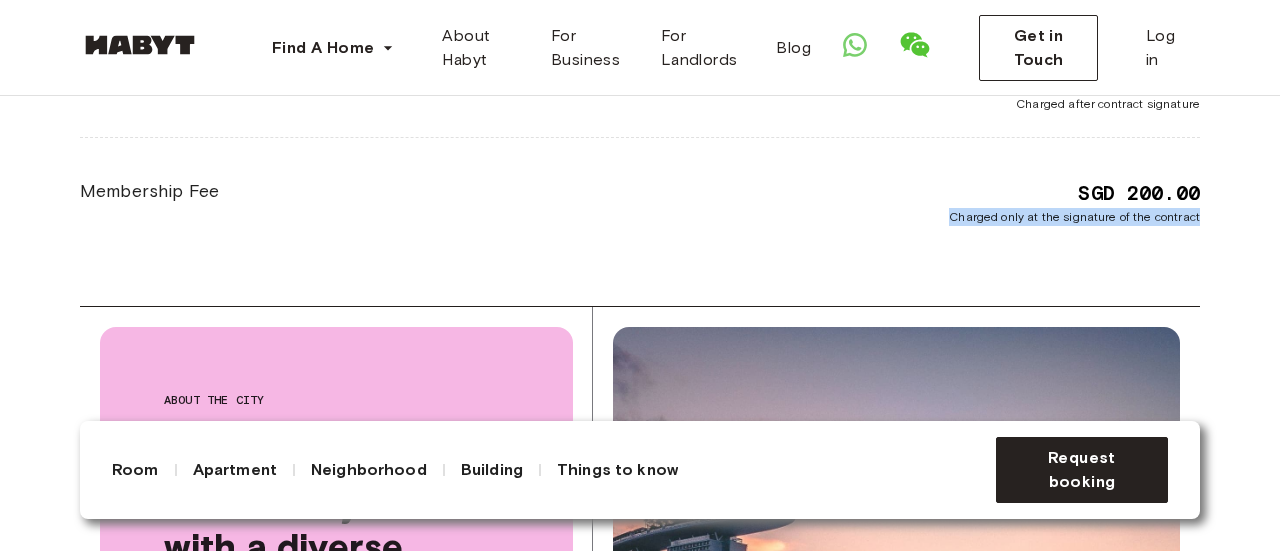 drag, startPoint x: 947, startPoint y: 213, endPoint x: 1205, endPoint y: 222, distance: 258.15692 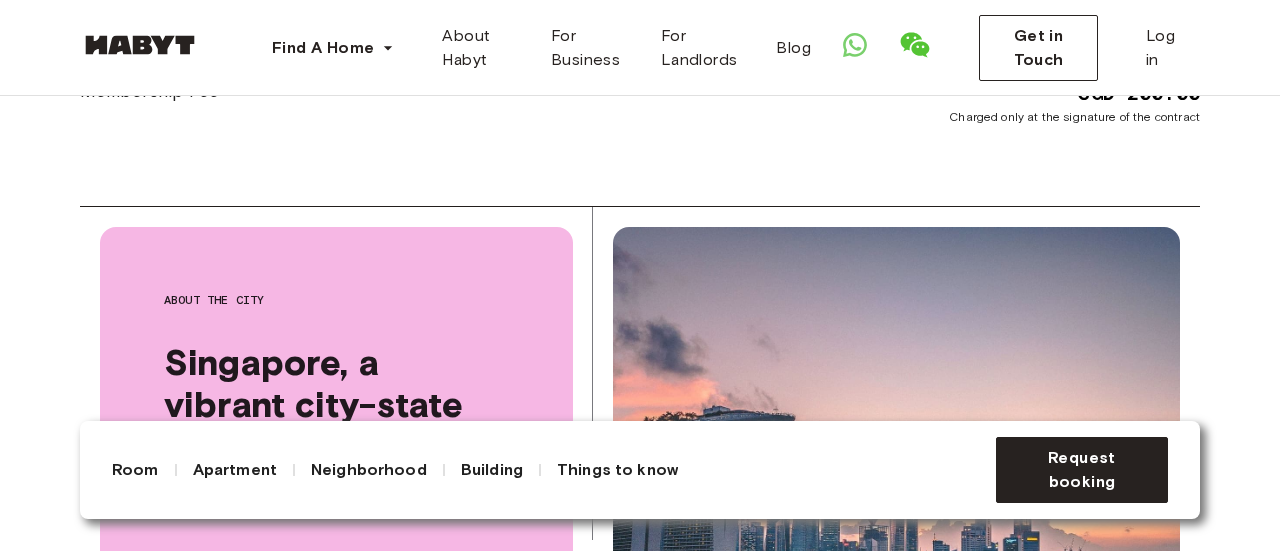 scroll, scrollTop: 3800, scrollLeft: 0, axis: vertical 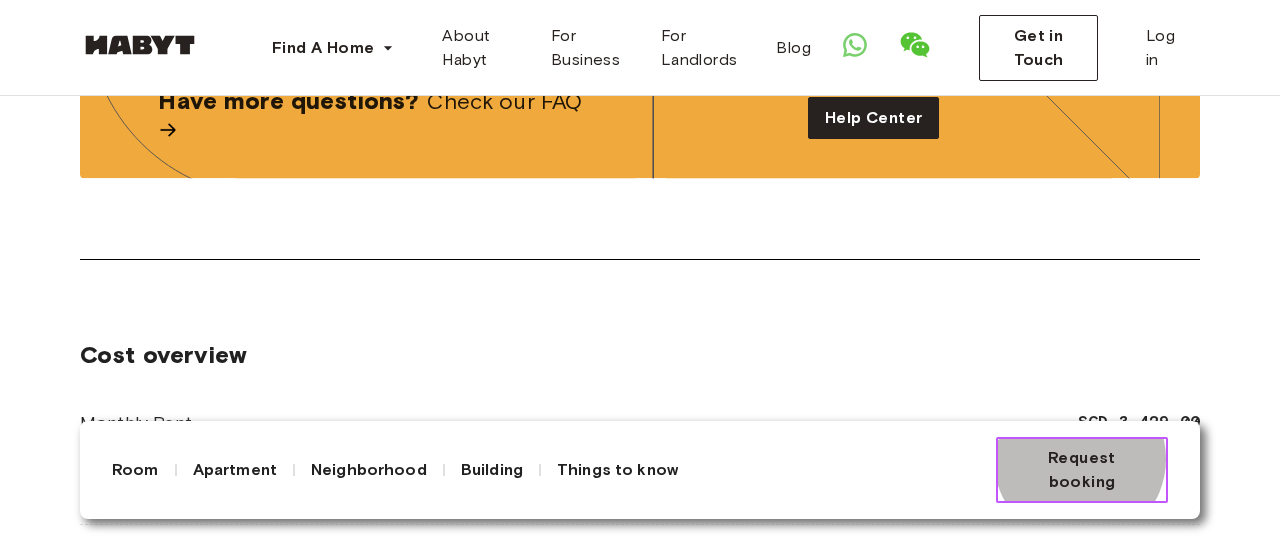click on "Request booking" at bounding box center [1082, 470] 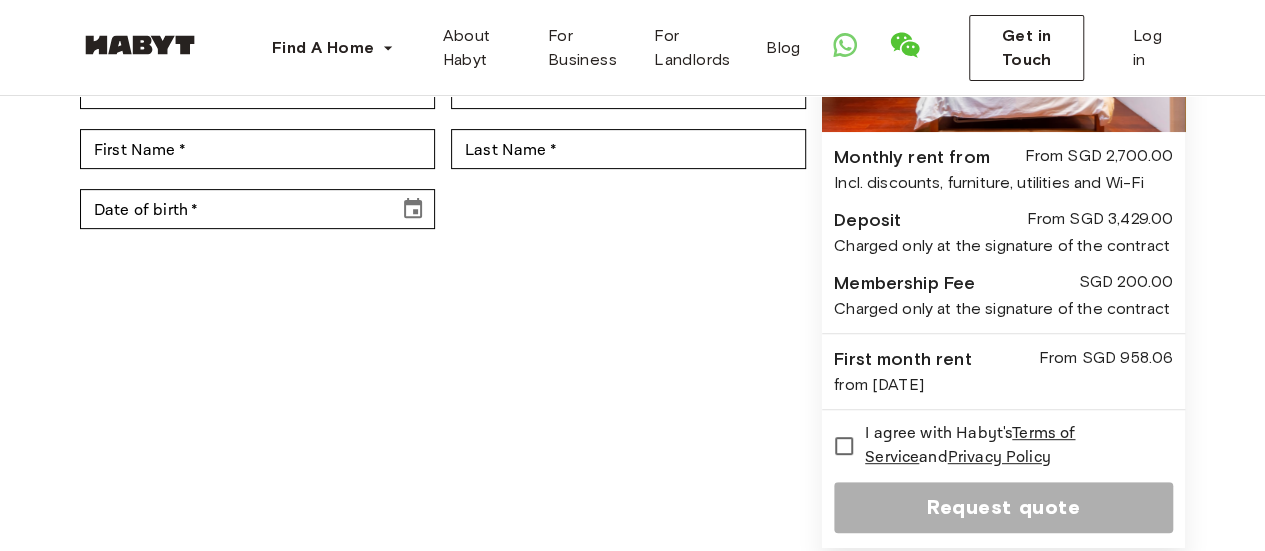 scroll, scrollTop: 400, scrollLeft: 0, axis: vertical 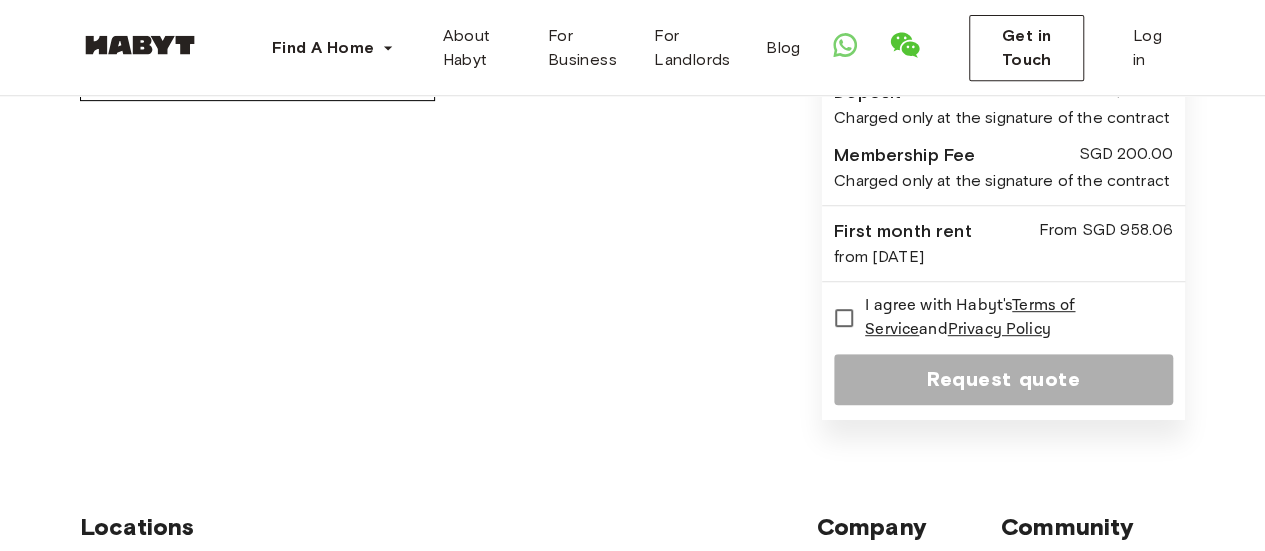 click at bounding box center [140, 45] 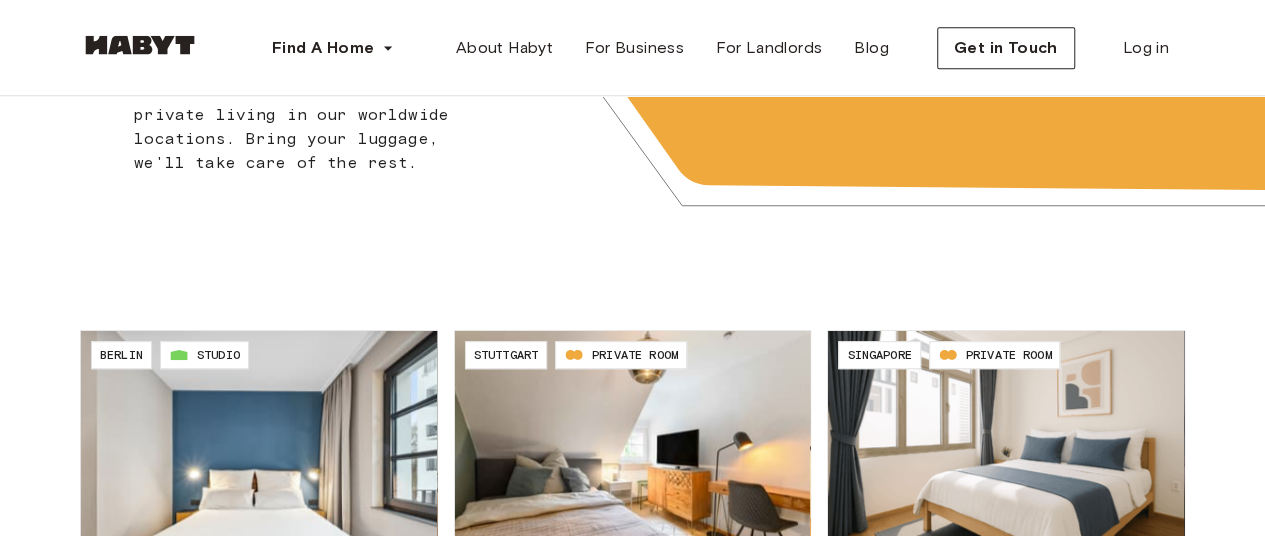 scroll, scrollTop: 500, scrollLeft: 0, axis: vertical 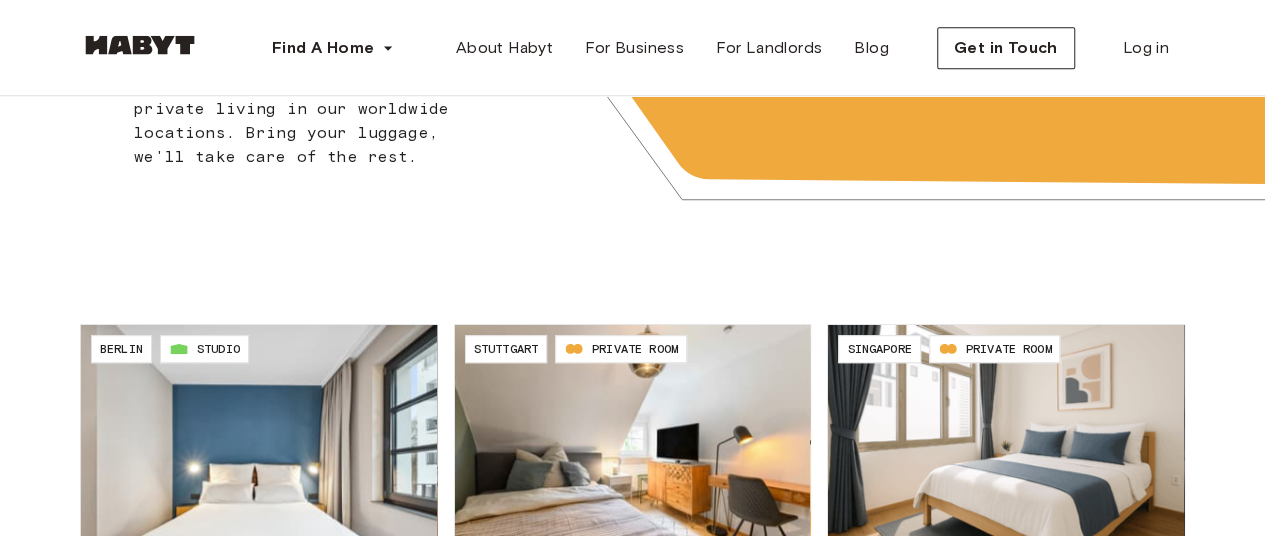 click at bounding box center (140, 45) 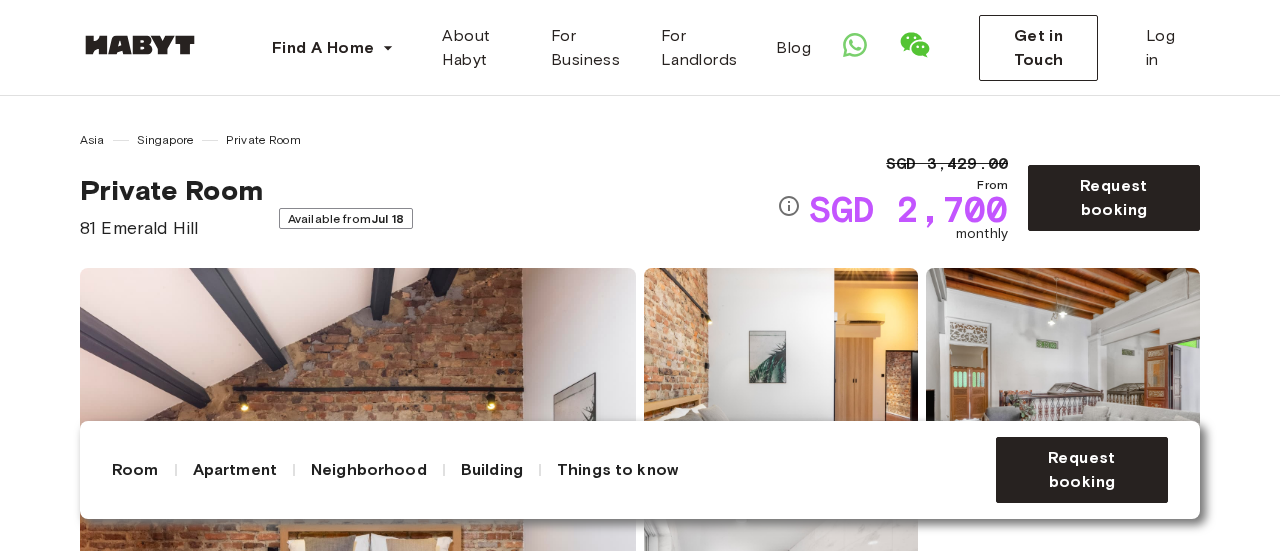 scroll, scrollTop: 0, scrollLeft: 0, axis: both 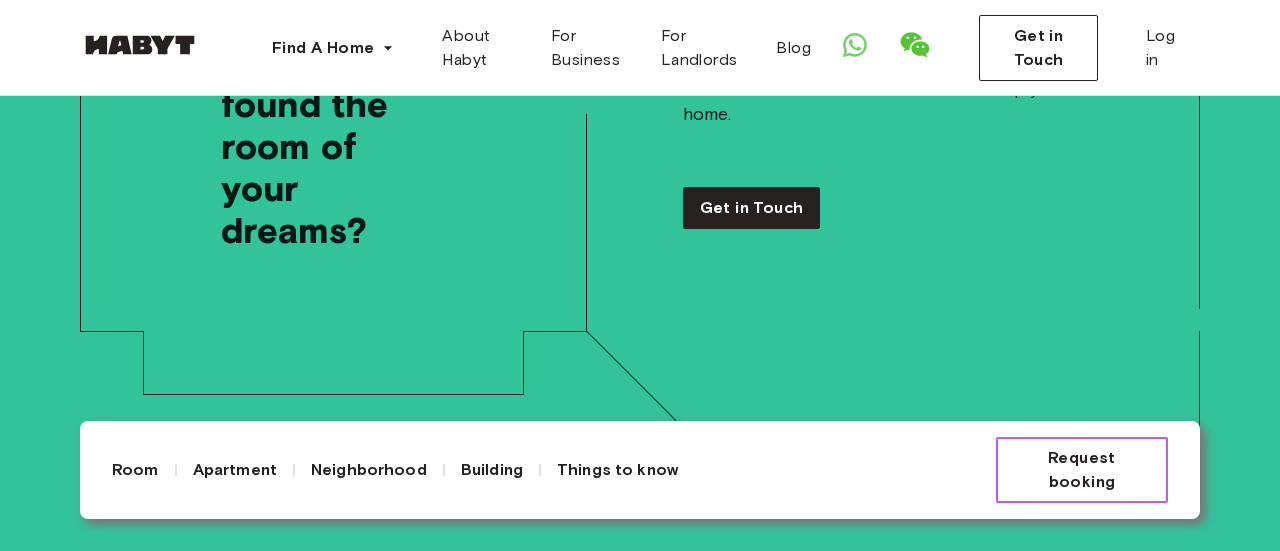 click on "Request booking" at bounding box center [1082, 470] 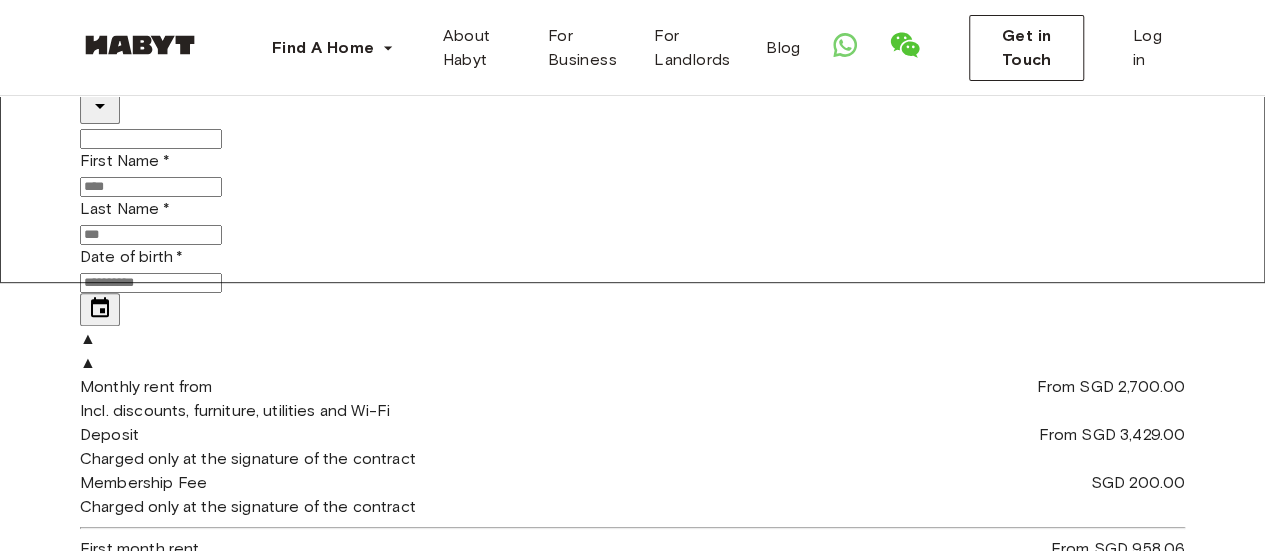 scroll, scrollTop: 300, scrollLeft: 0, axis: vertical 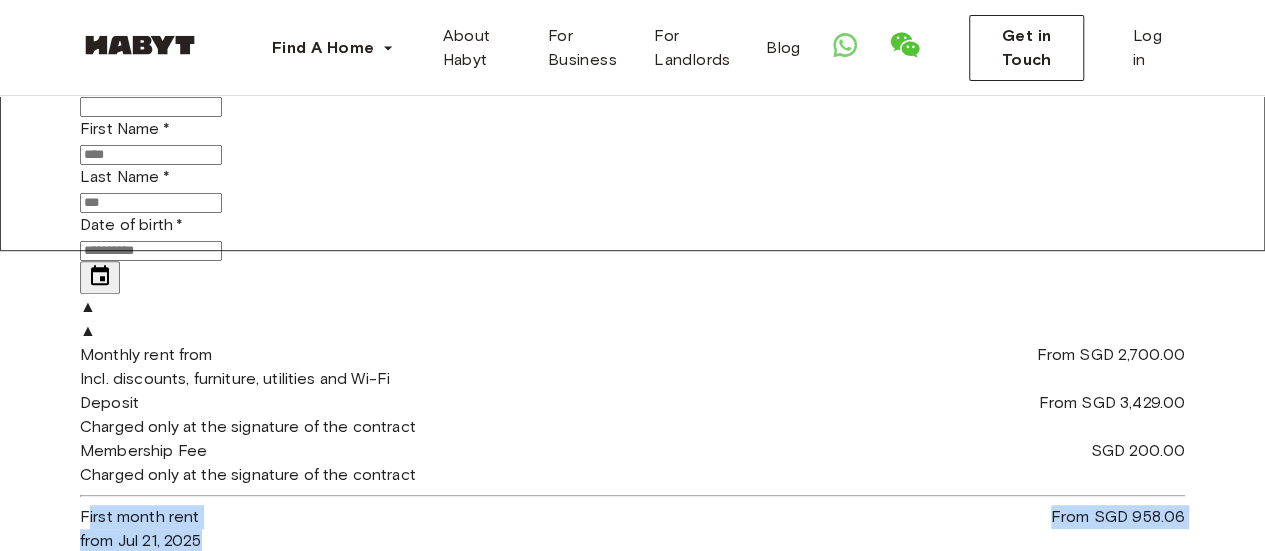 drag, startPoint x: 846, startPoint y: 333, endPoint x: 1169, endPoint y: 367, distance: 324.78455 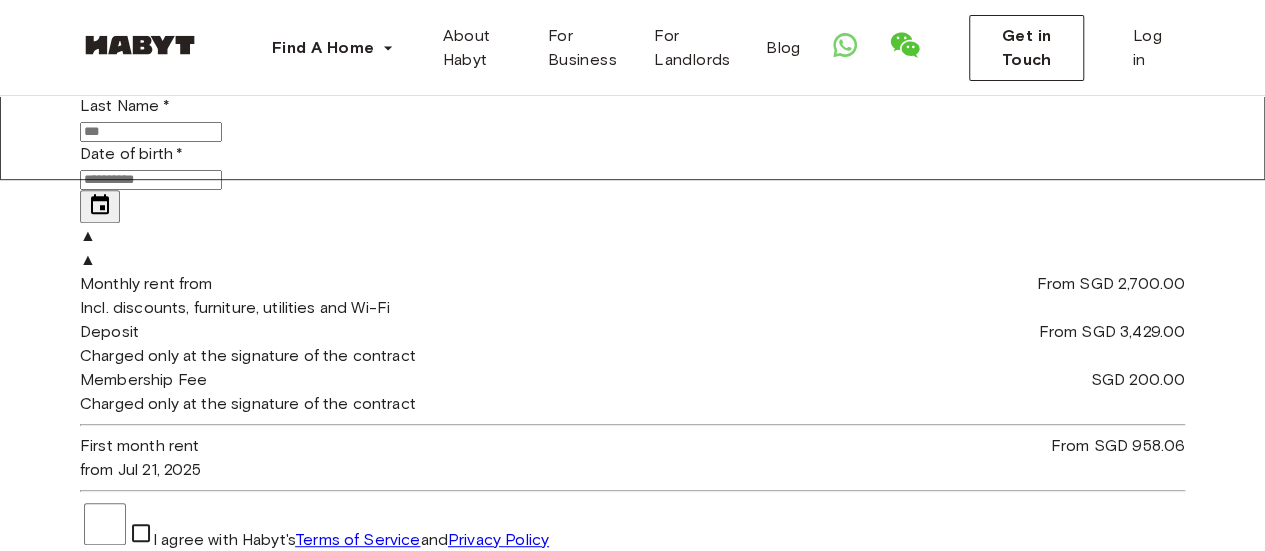 scroll, scrollTop: 400, scrollLeft: 0, axis: vertical 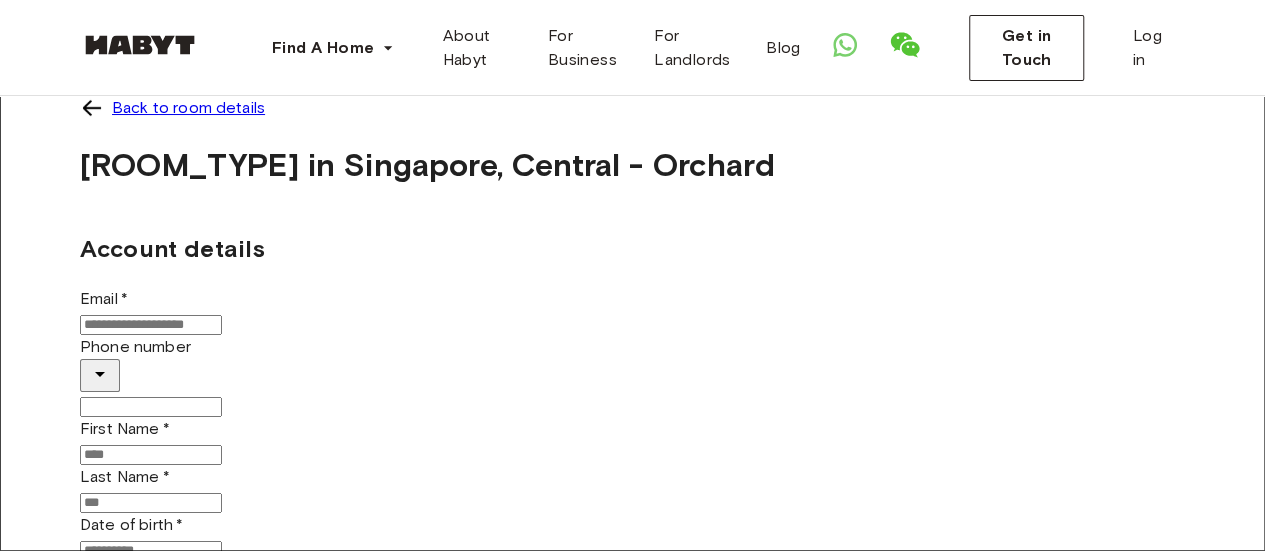 click on "▲" at bounding box center (632, 631) 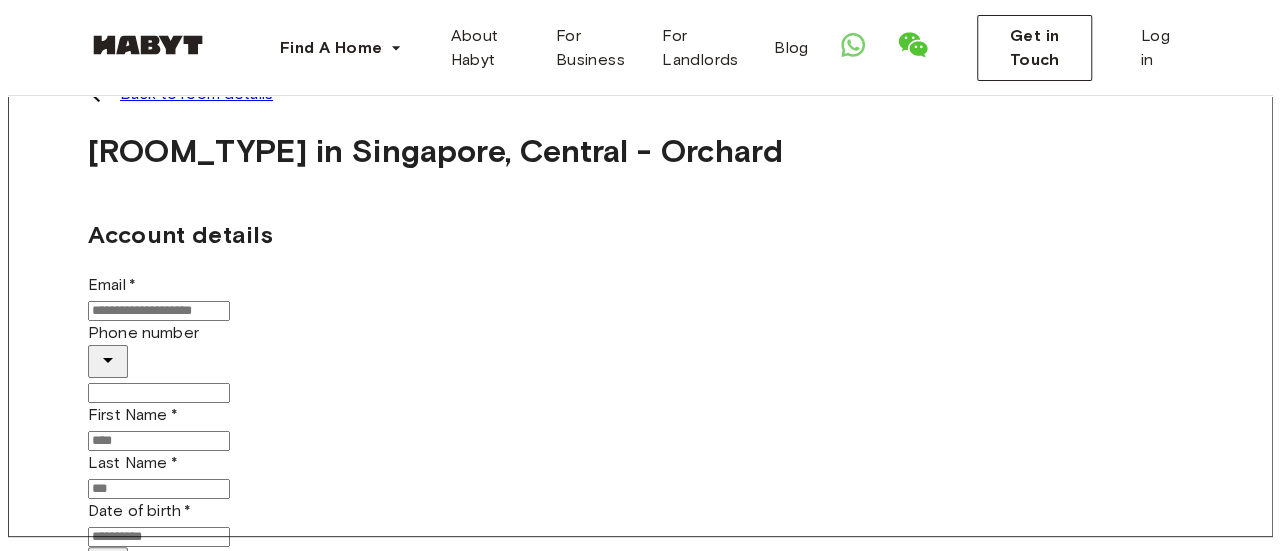 scroll, scrollTop: 0, scrollLeft: 0, axis: both 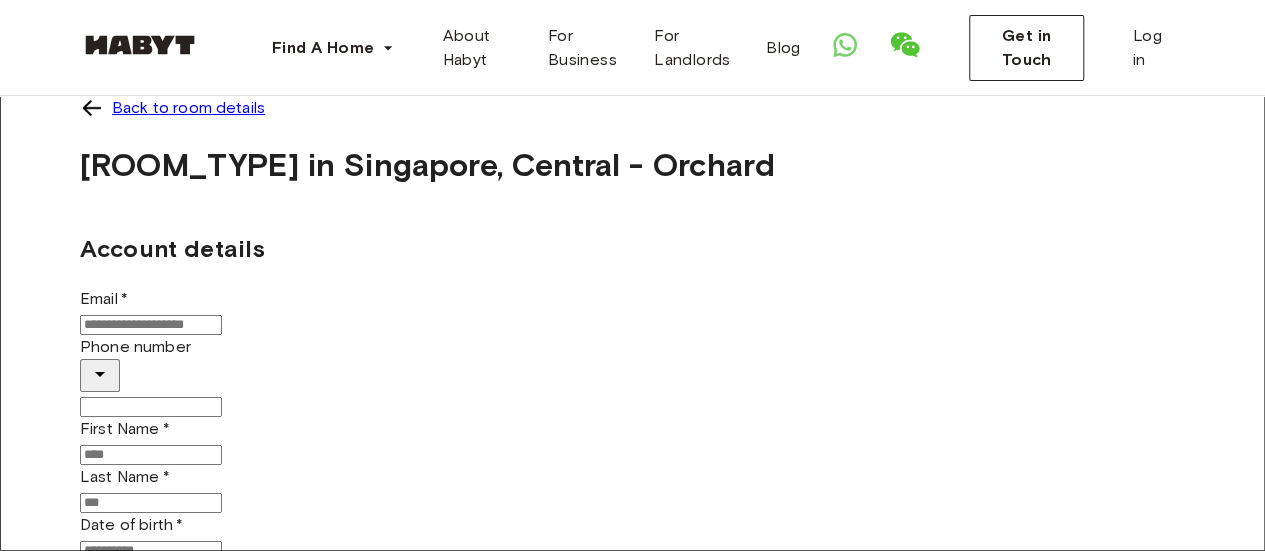 click on "Email   *" at bounding box center (151, 325) 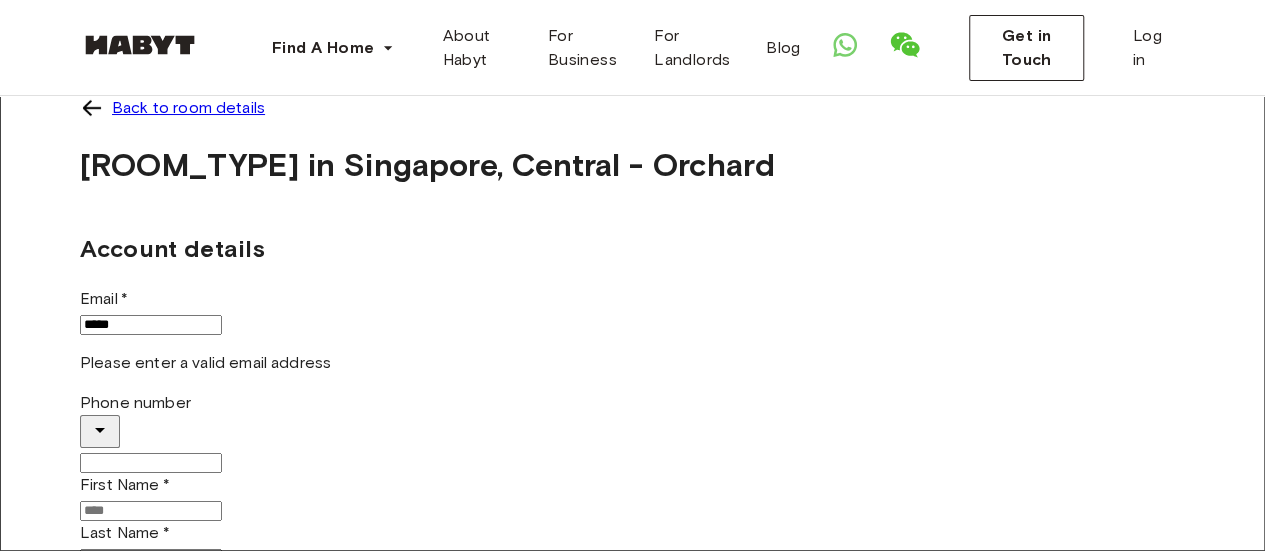 type on "**********" 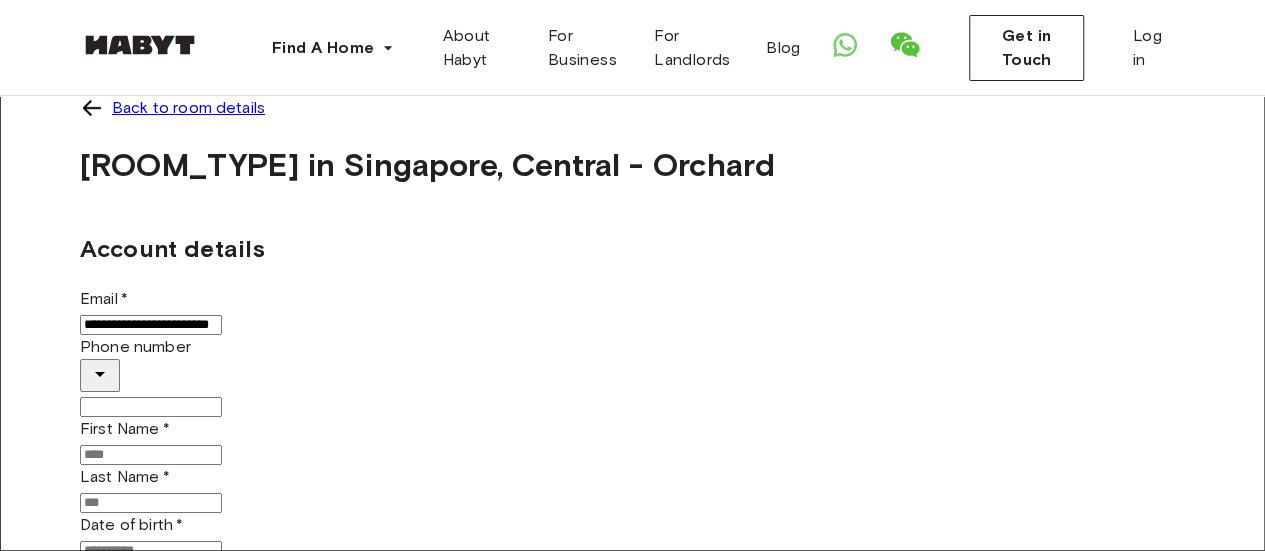 drag, startPoint x: 580, startPoint y: 404, endPoint x: 592, endPoint y: 395, distance: 15 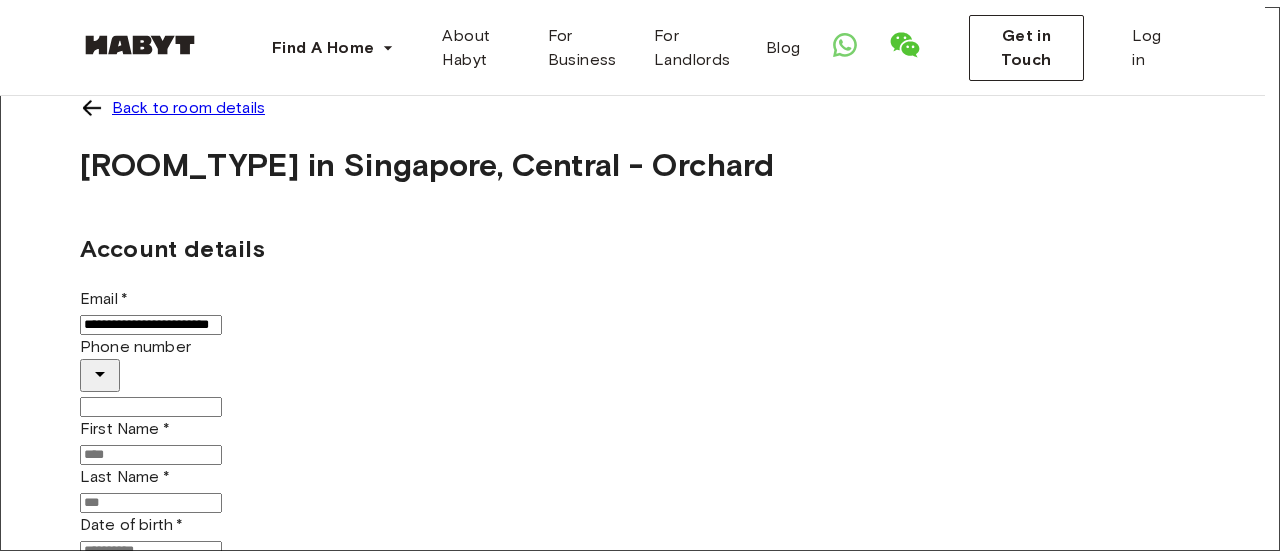 click at bounding box center [53, 2624] 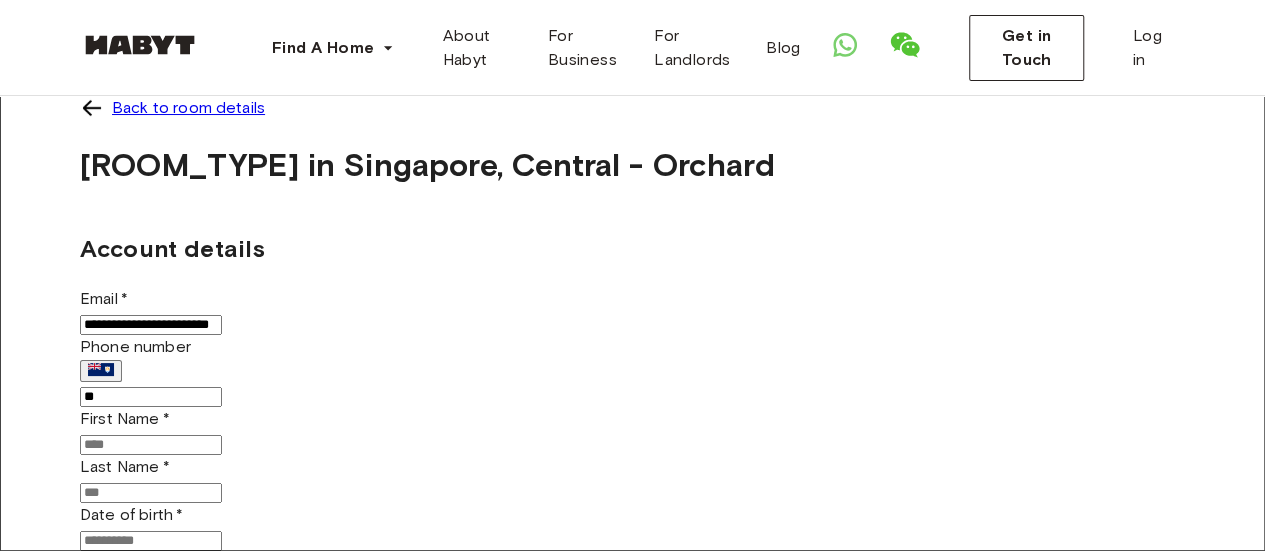 click on "**" at bounding box center (151, 397) 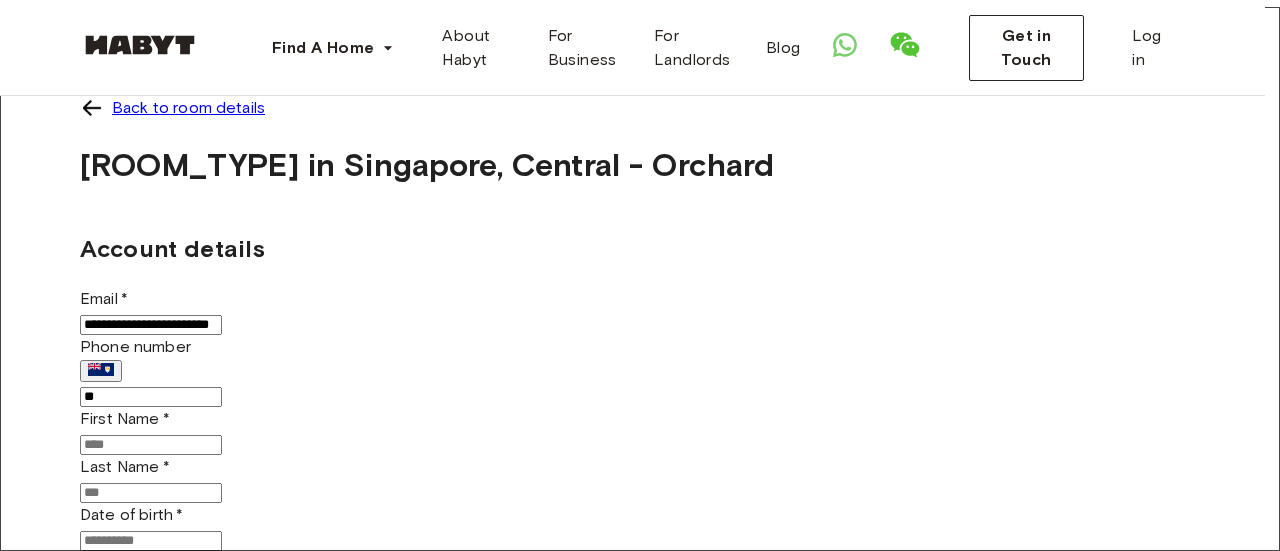 type 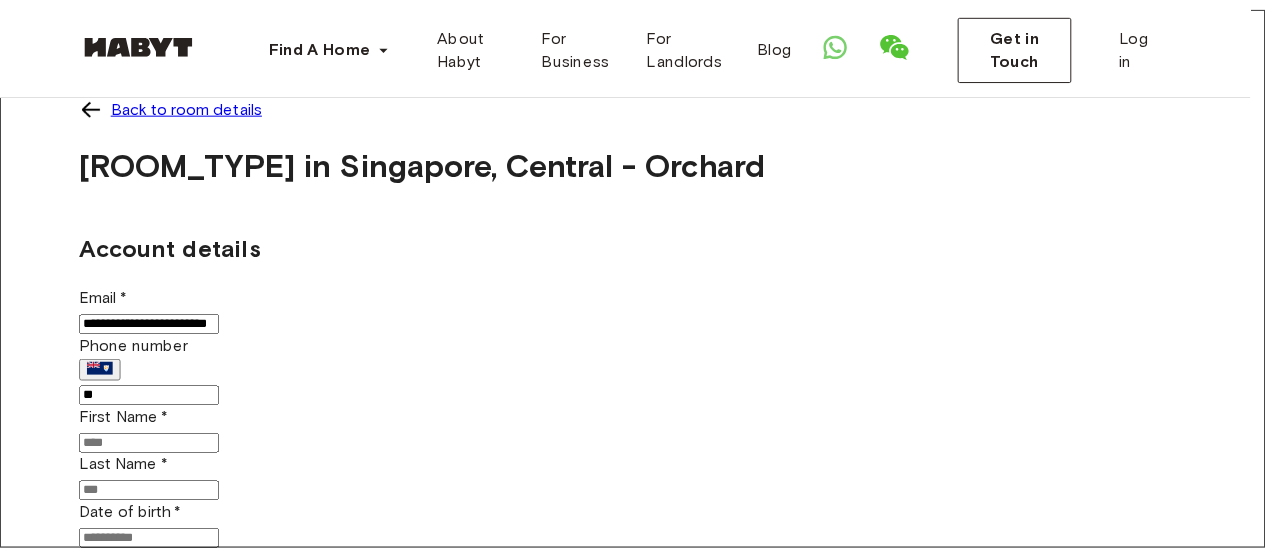 scroll, scrollTop: 6574, scrollLeft: 0, axis: vertical 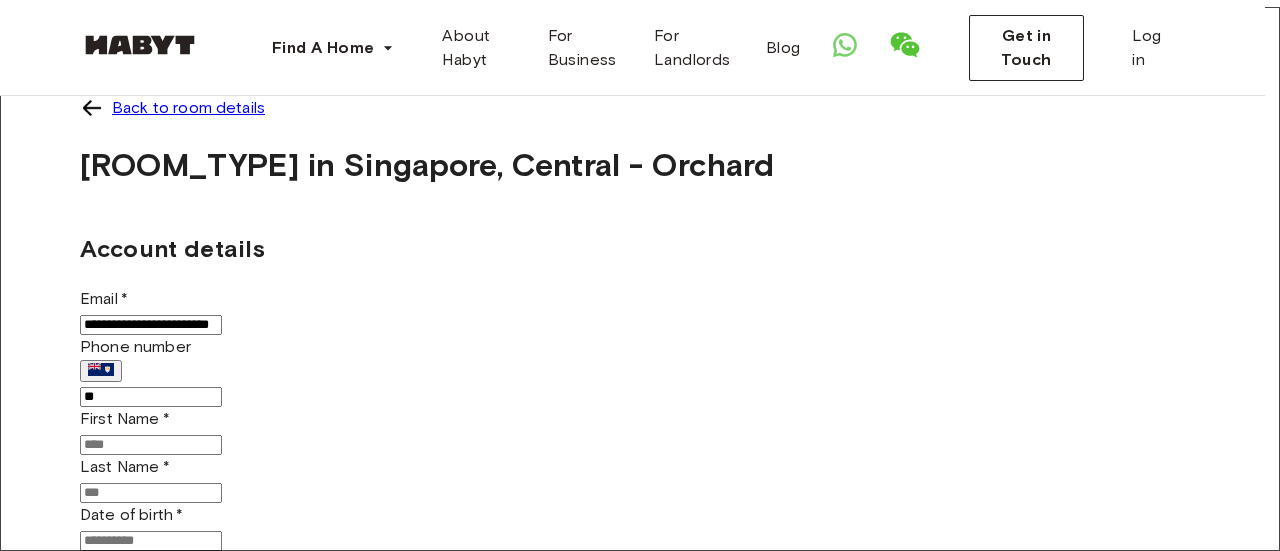 type 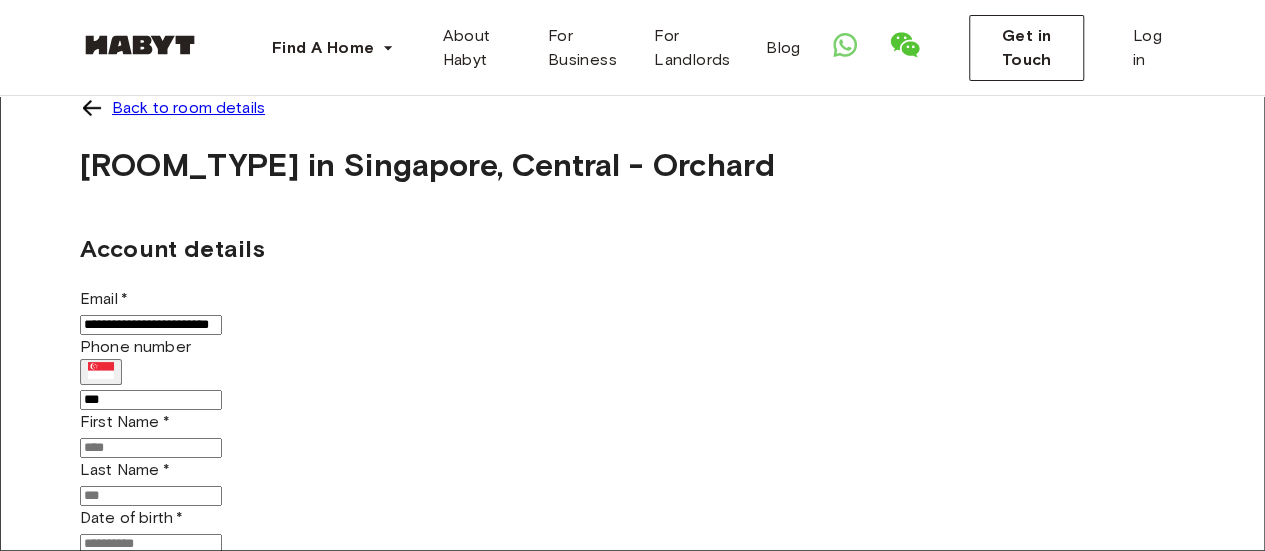 click on "***" at bounding box center [151, 400] 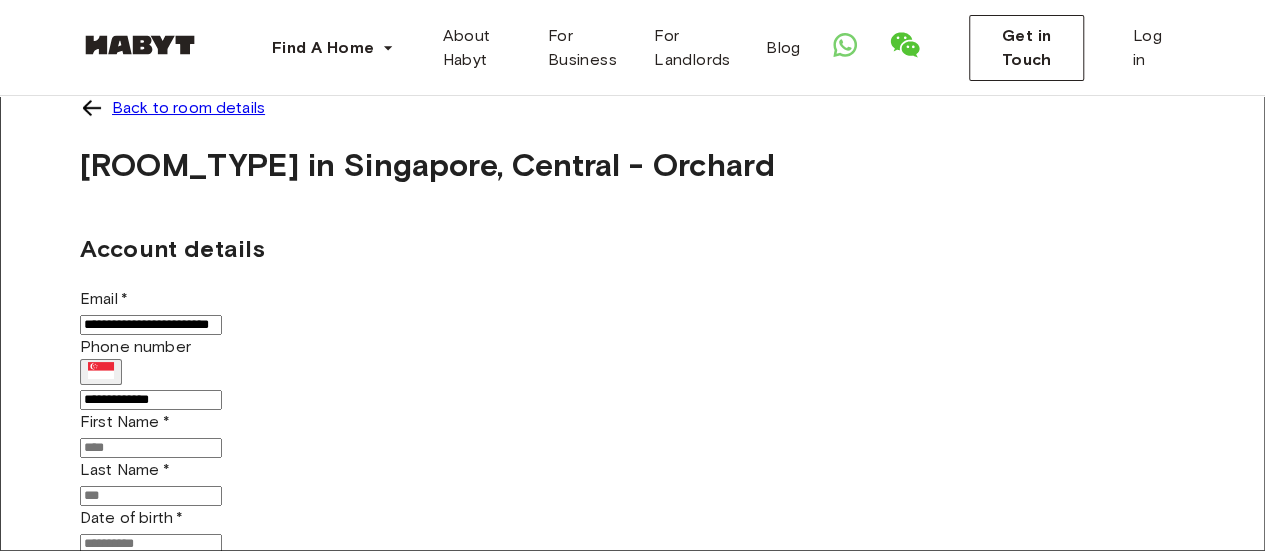type on "**********" 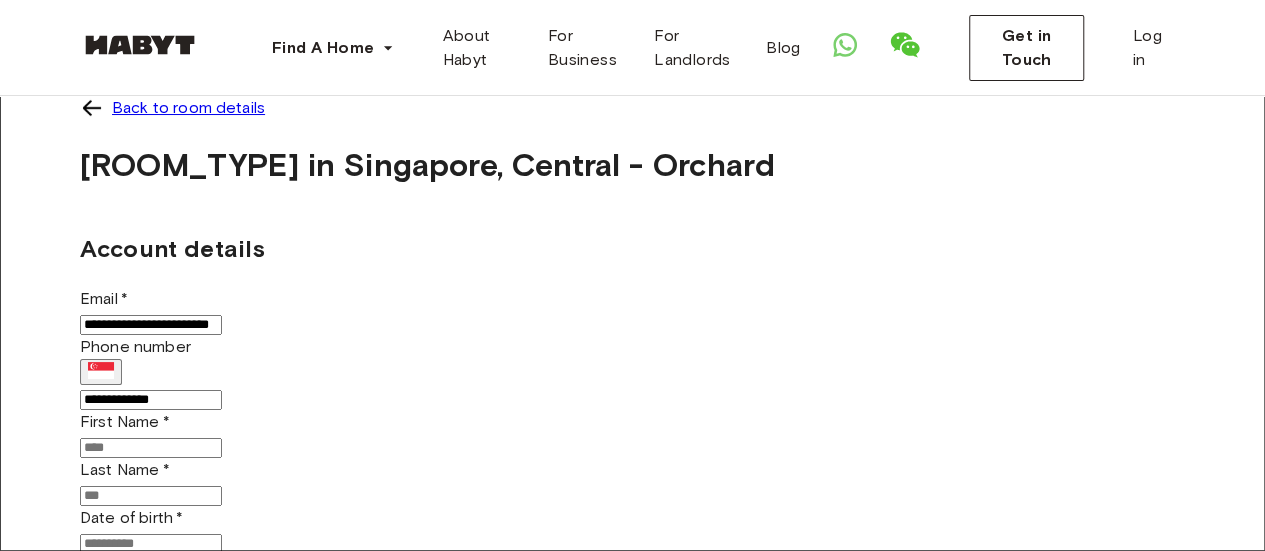 click on "First Name   *" at bounding box center [151, 448] 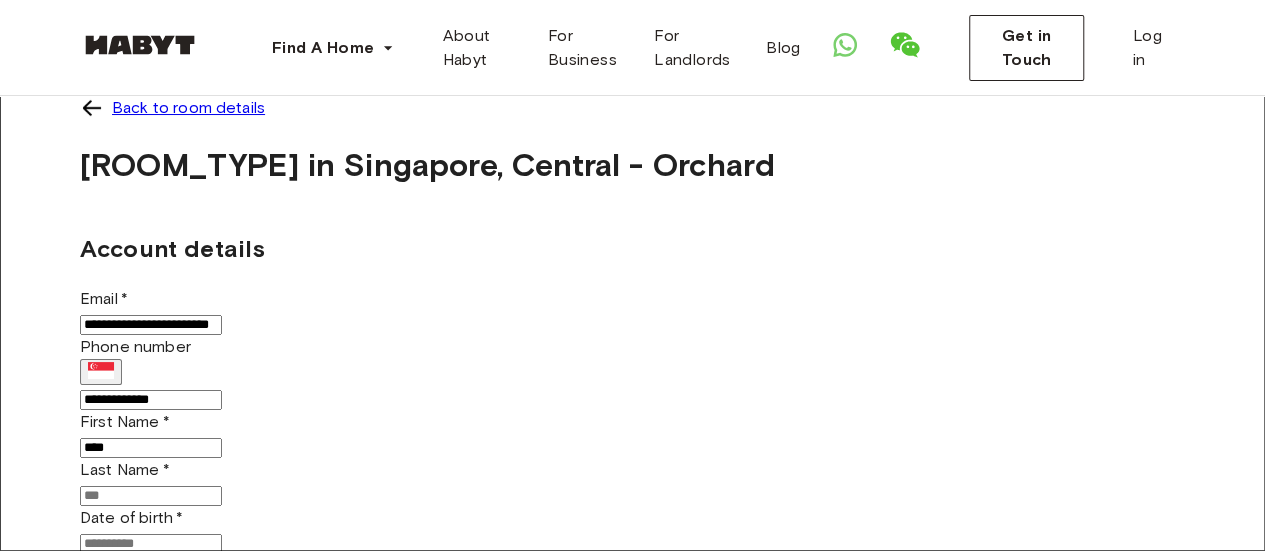 type on "***" 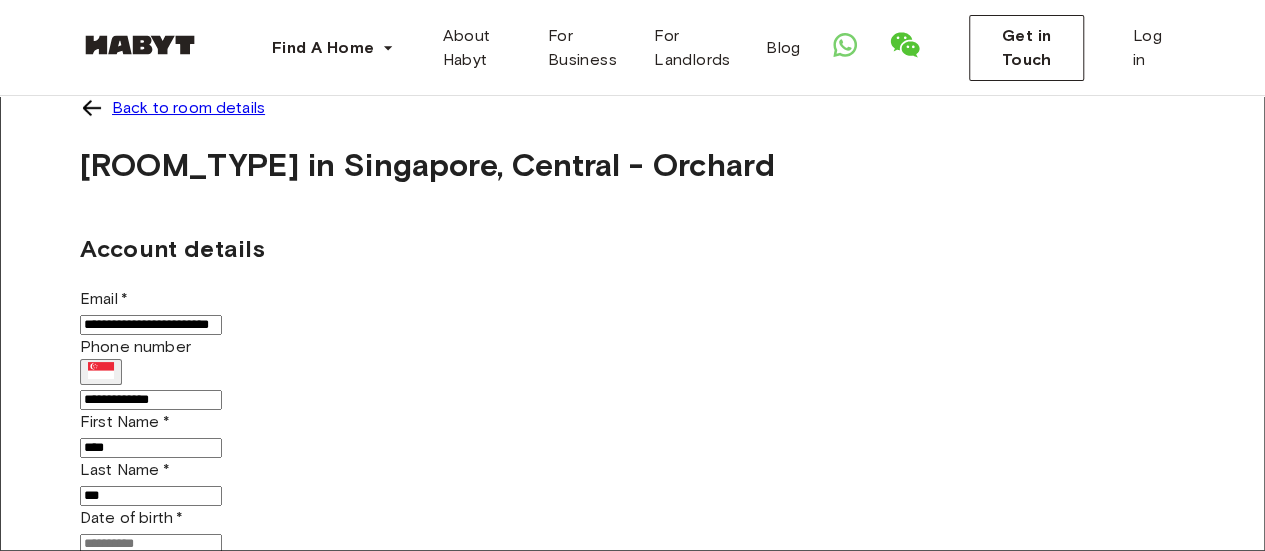 drag, startPoint x: 500, startPoint y: 419, endPoint x: 334, endPoint y: 421, distance: 166.01205 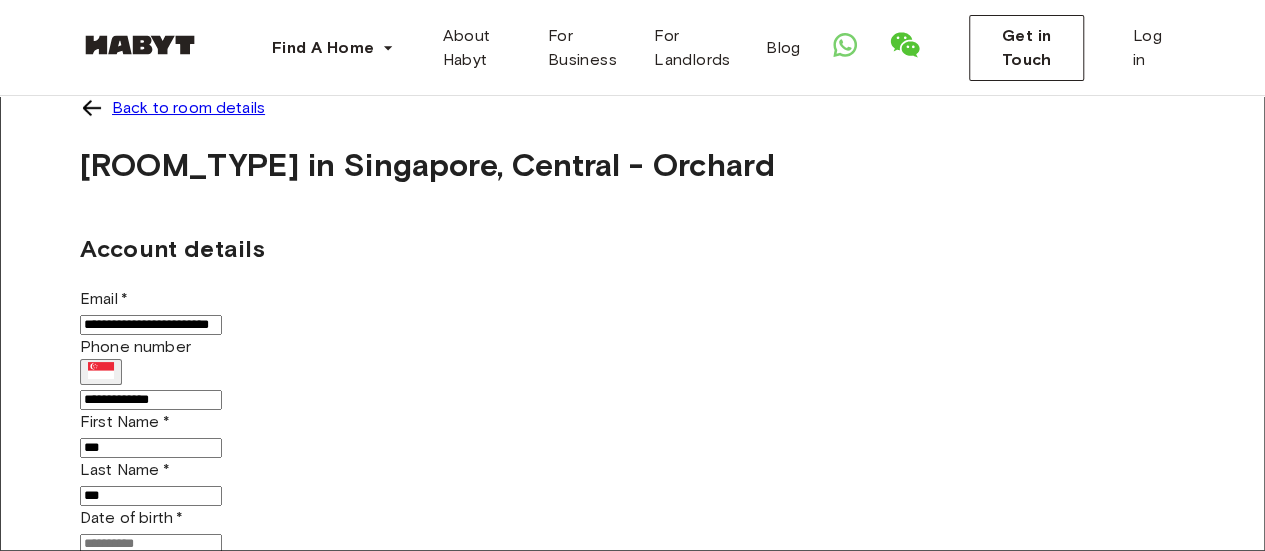 type on "*********" 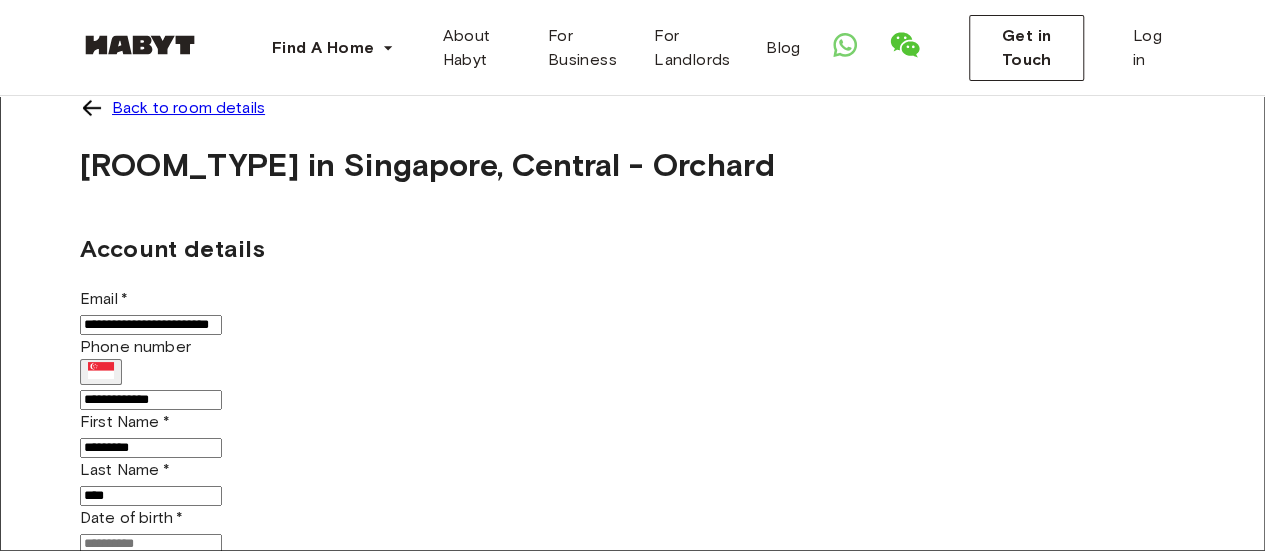 type on "****" 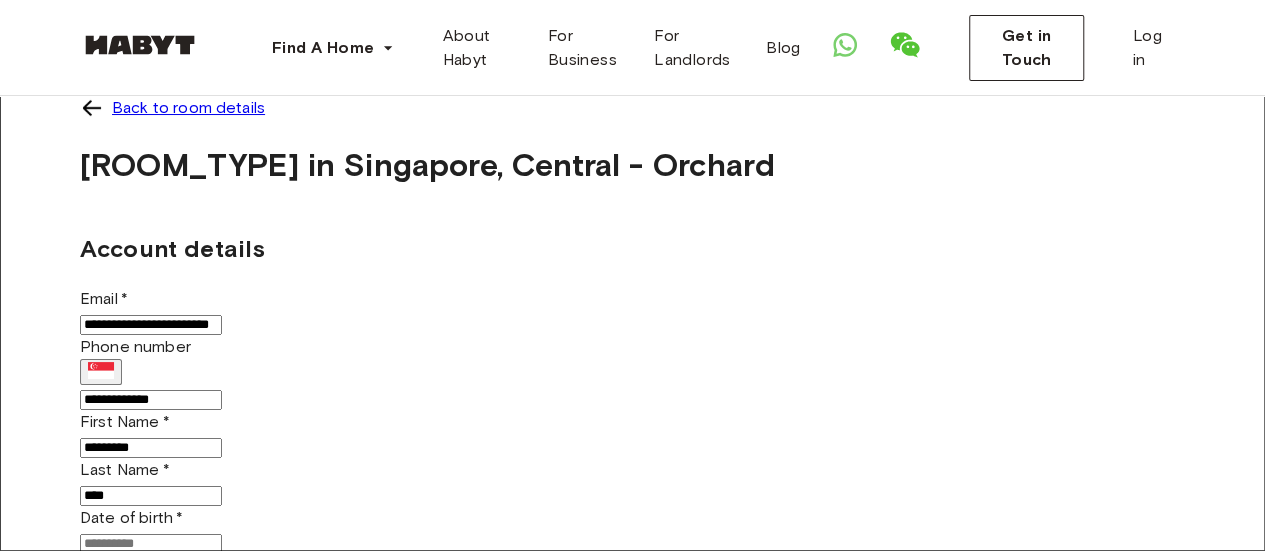 click on "Date of birth   *" at bounding box center [151, 544] 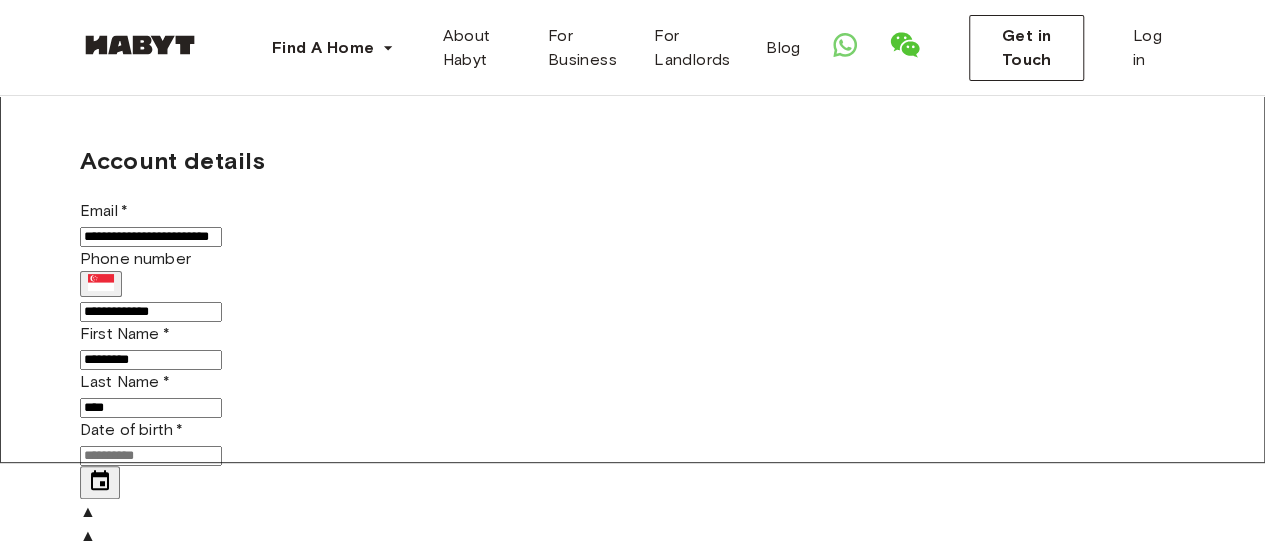 scroll, scrollTop: 200, scrollLeft: 0, axis: vertical 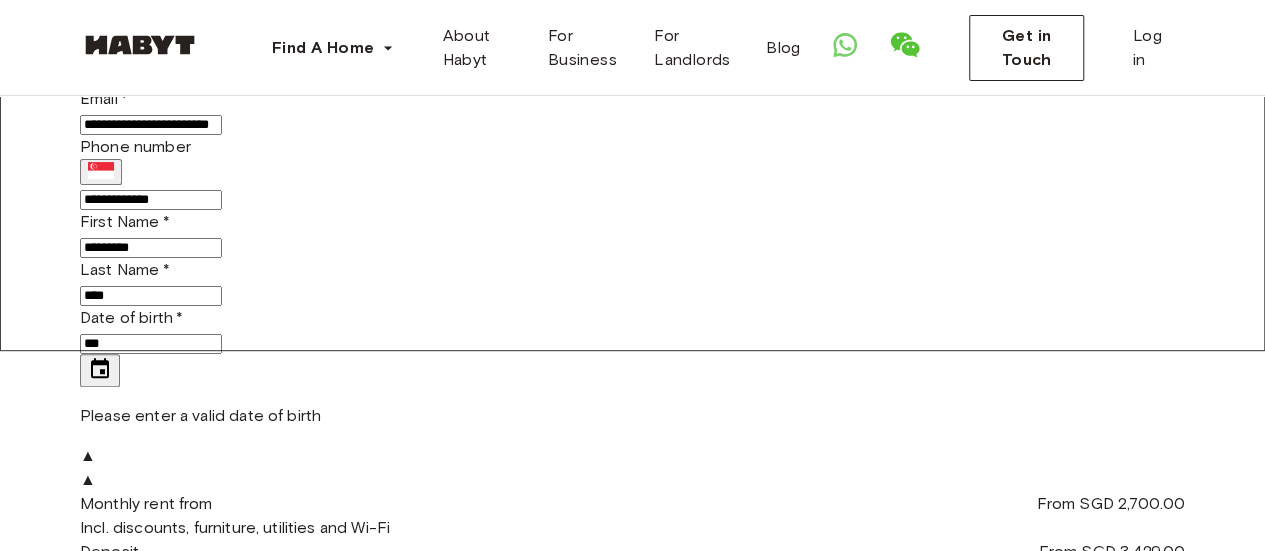 type on "***" 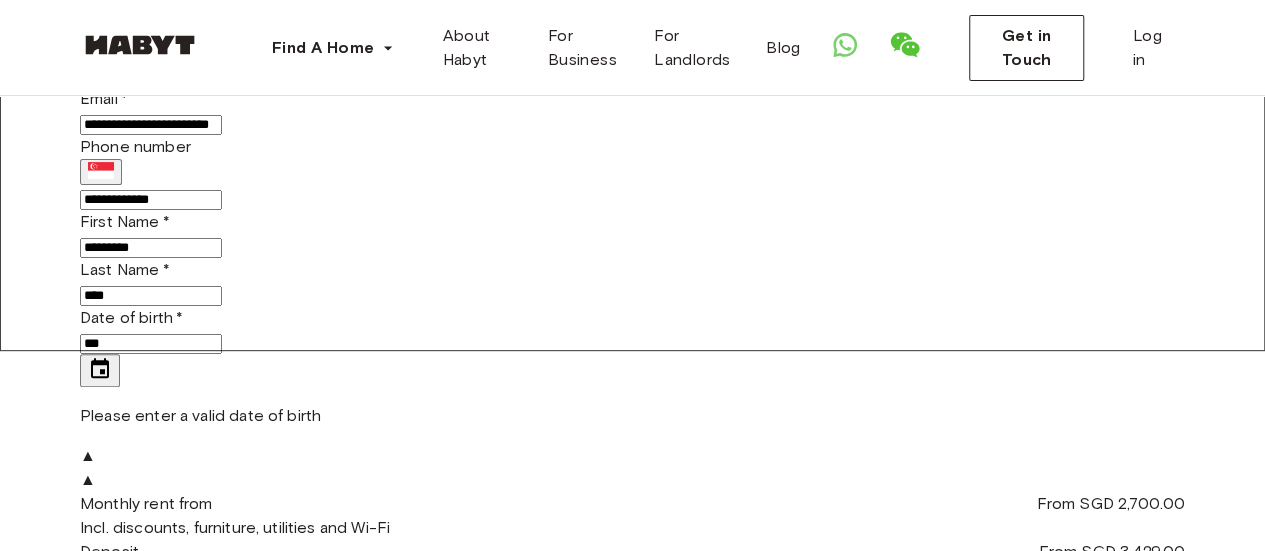 type 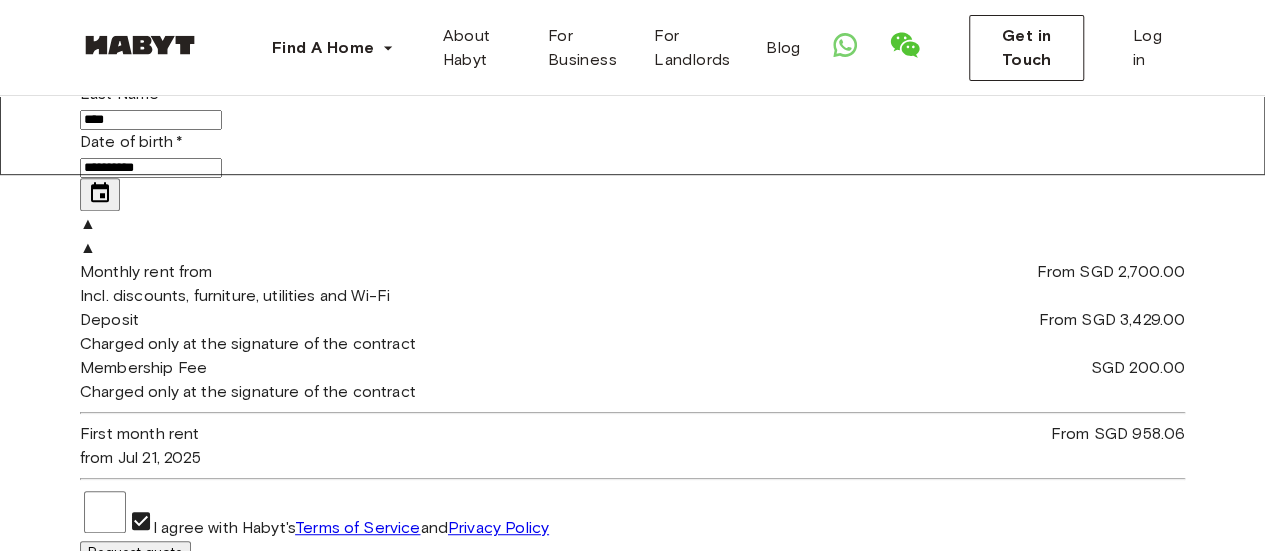 scroll, scrollTop: 400, scrollLeft: 0, axis: vertical 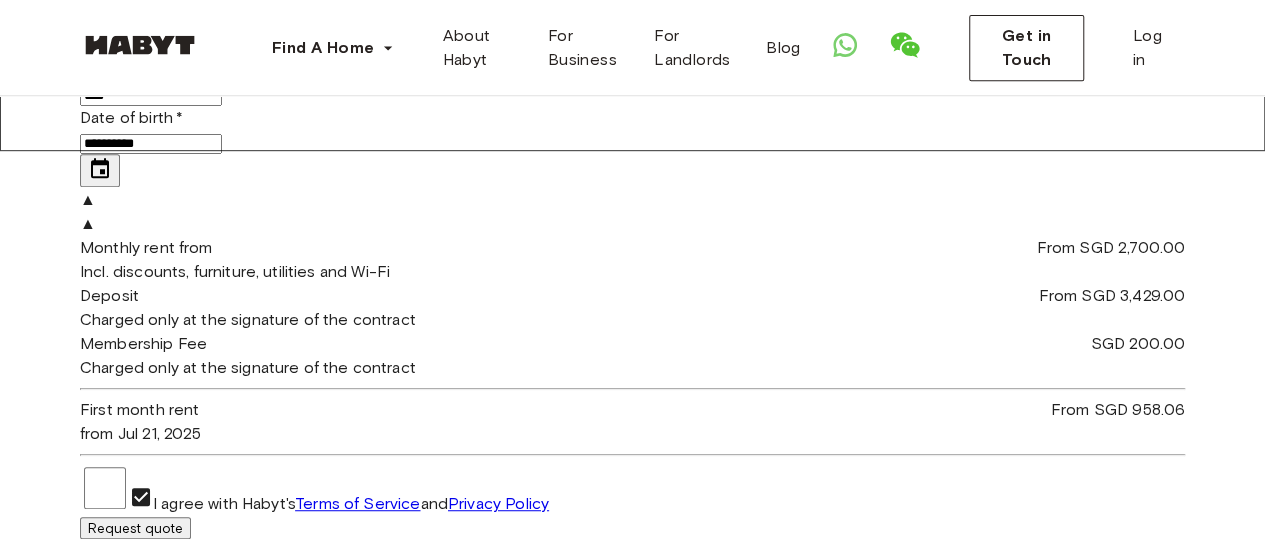 type on "**********" 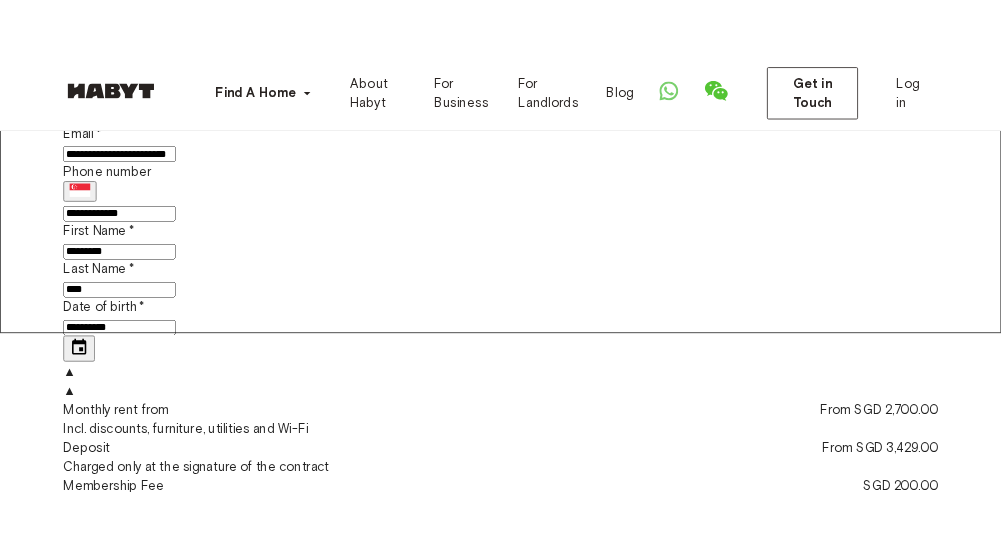 scroll, scrollTop: 184, scrollLeft: 0, axis: vertical 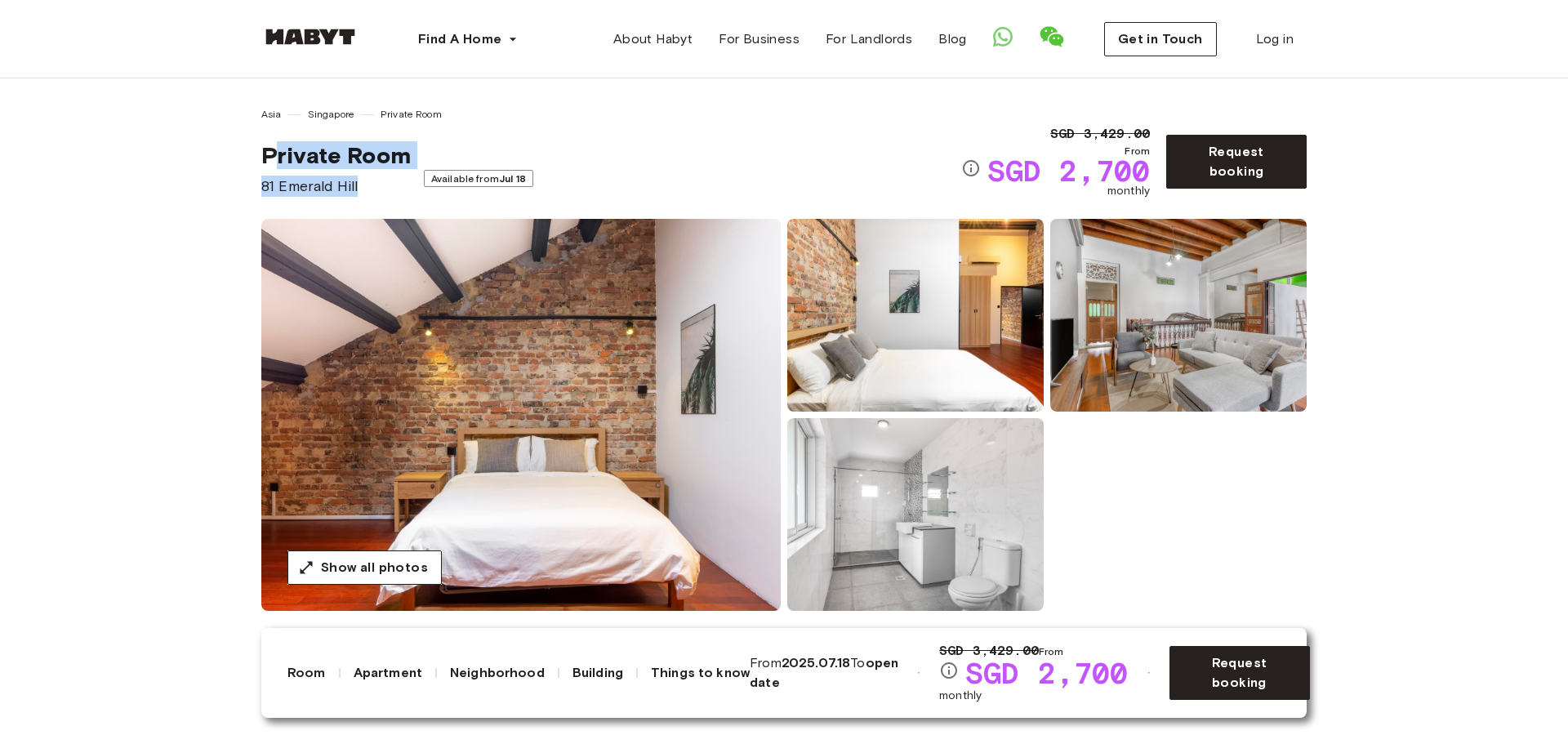drag, startPoint x: 425, startPoint y: 155, endPoint x: 270, endPoint y: 155, distance: 155 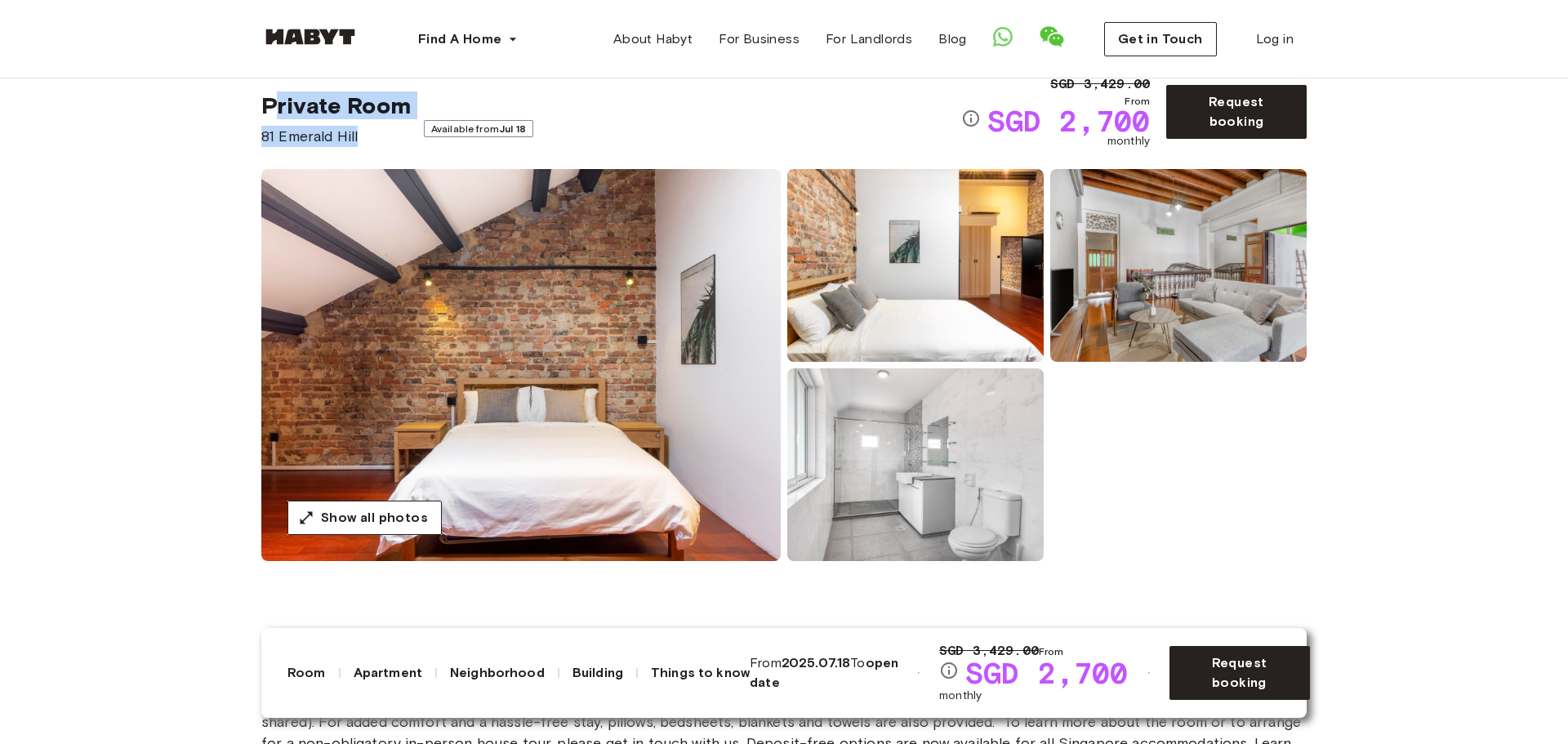 scroll, scrollTop: 0, scrollLeft: 0, axis: both 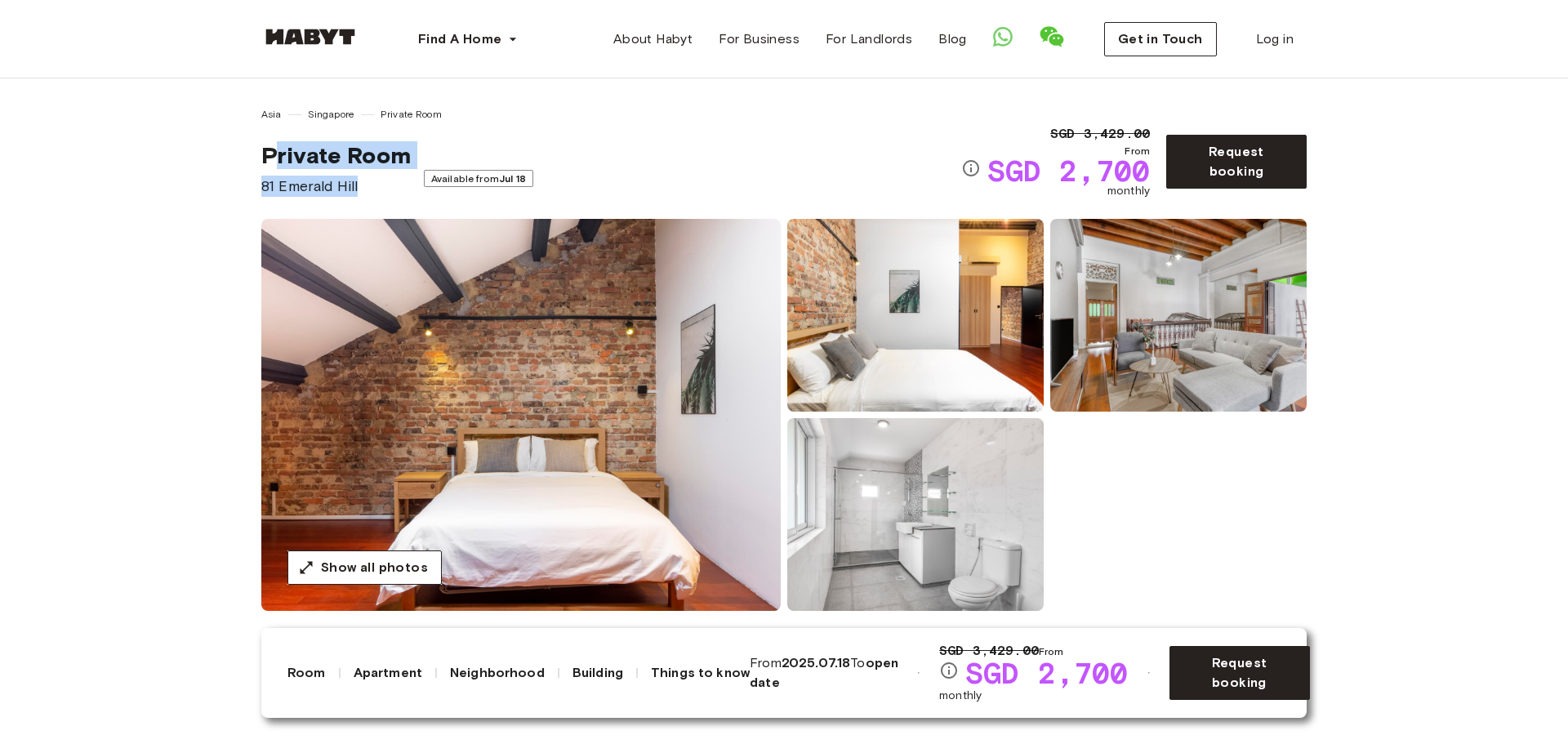 click on "Asia Singapore [ROOM_TYPE] [ROOM_TYPE] 81 Emerald Hill Available from Jul 18 SGD 3,429.00 From SGD 2,700 monthly Request booking Show all photos" at bounding box center [784, 345] 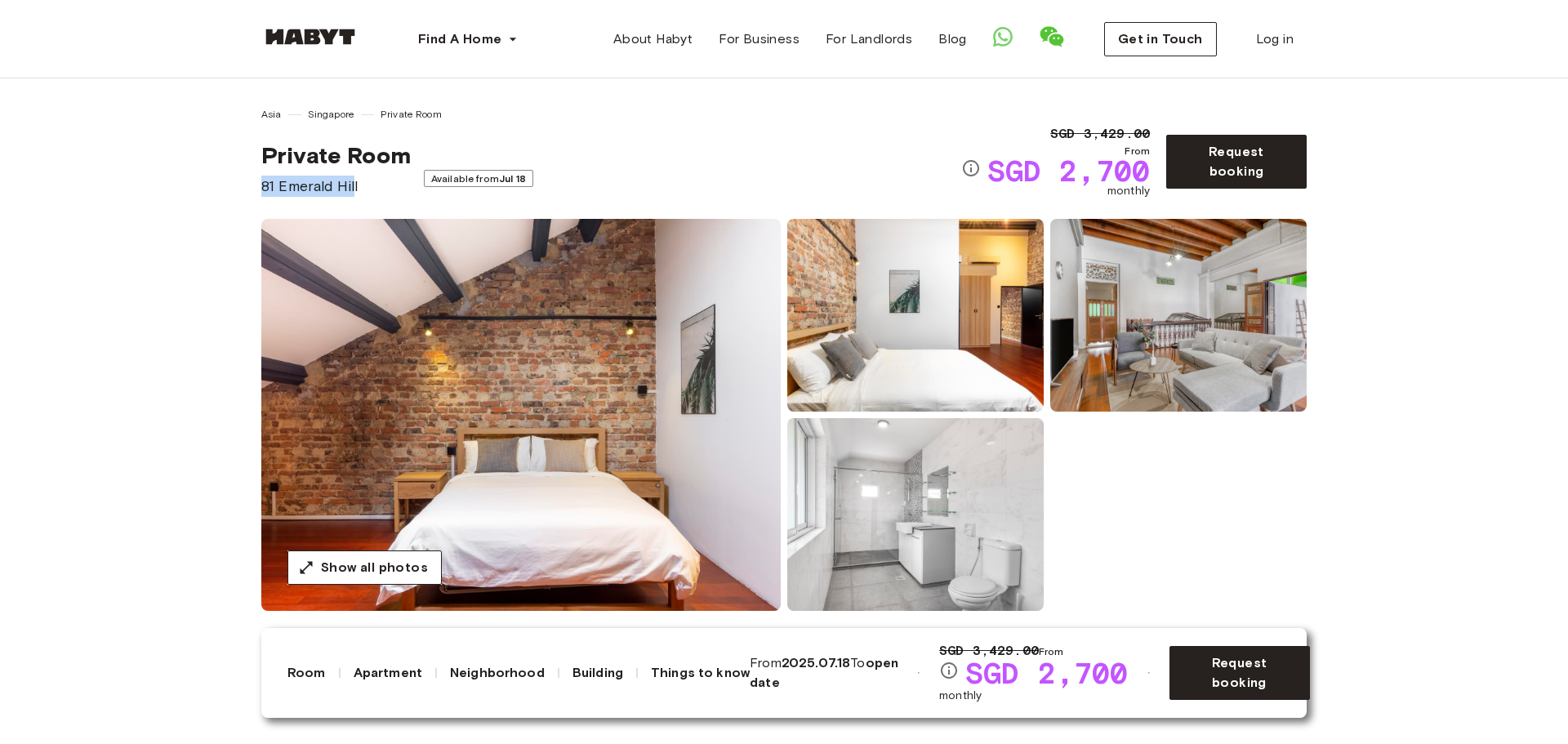 drag, startPoint x: 261, startPoint y: 183, endPoint x: 356, endPoint y: 186, distance: 95.04736 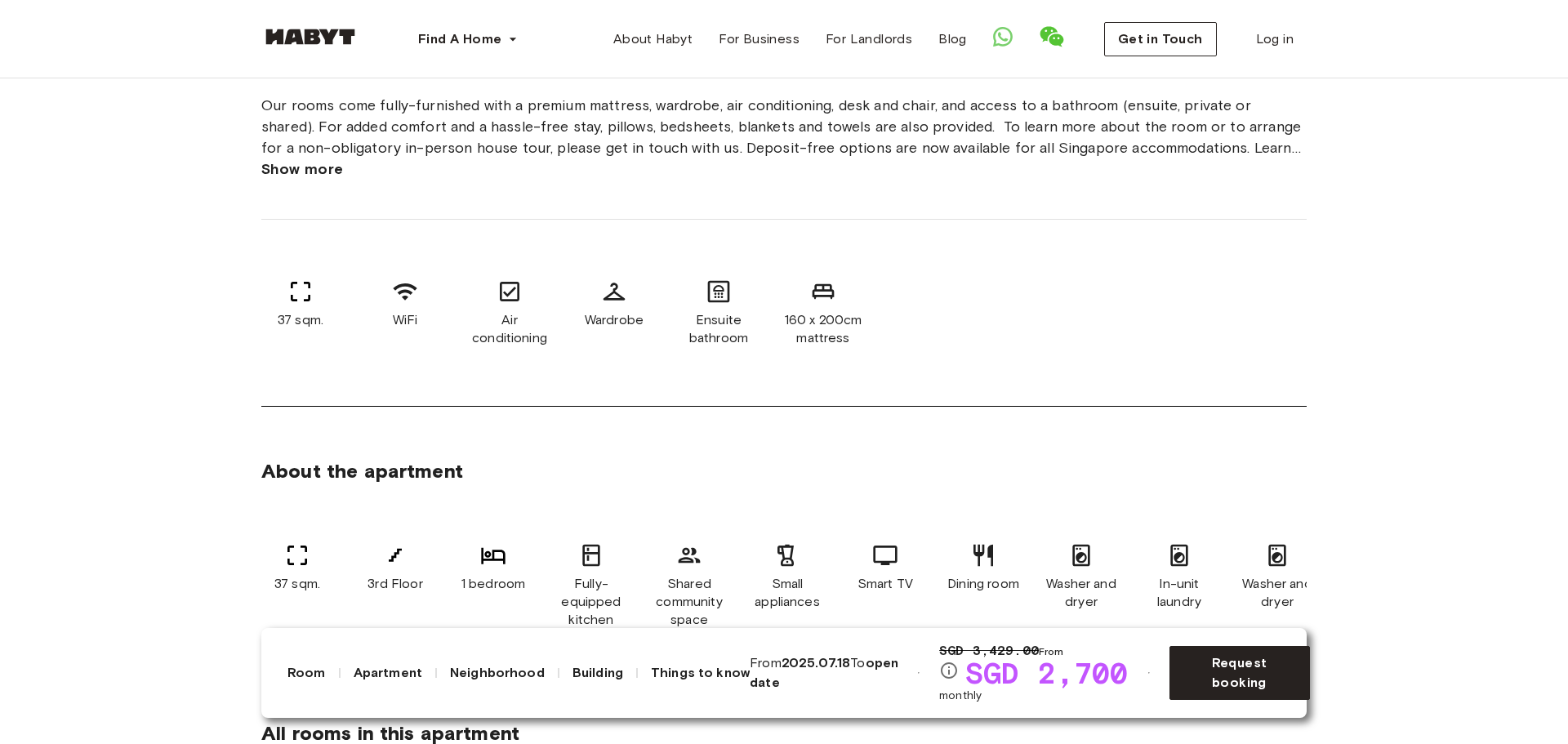 scroll, scrollTop: 653, scrollLeft: 0, axis: vertical 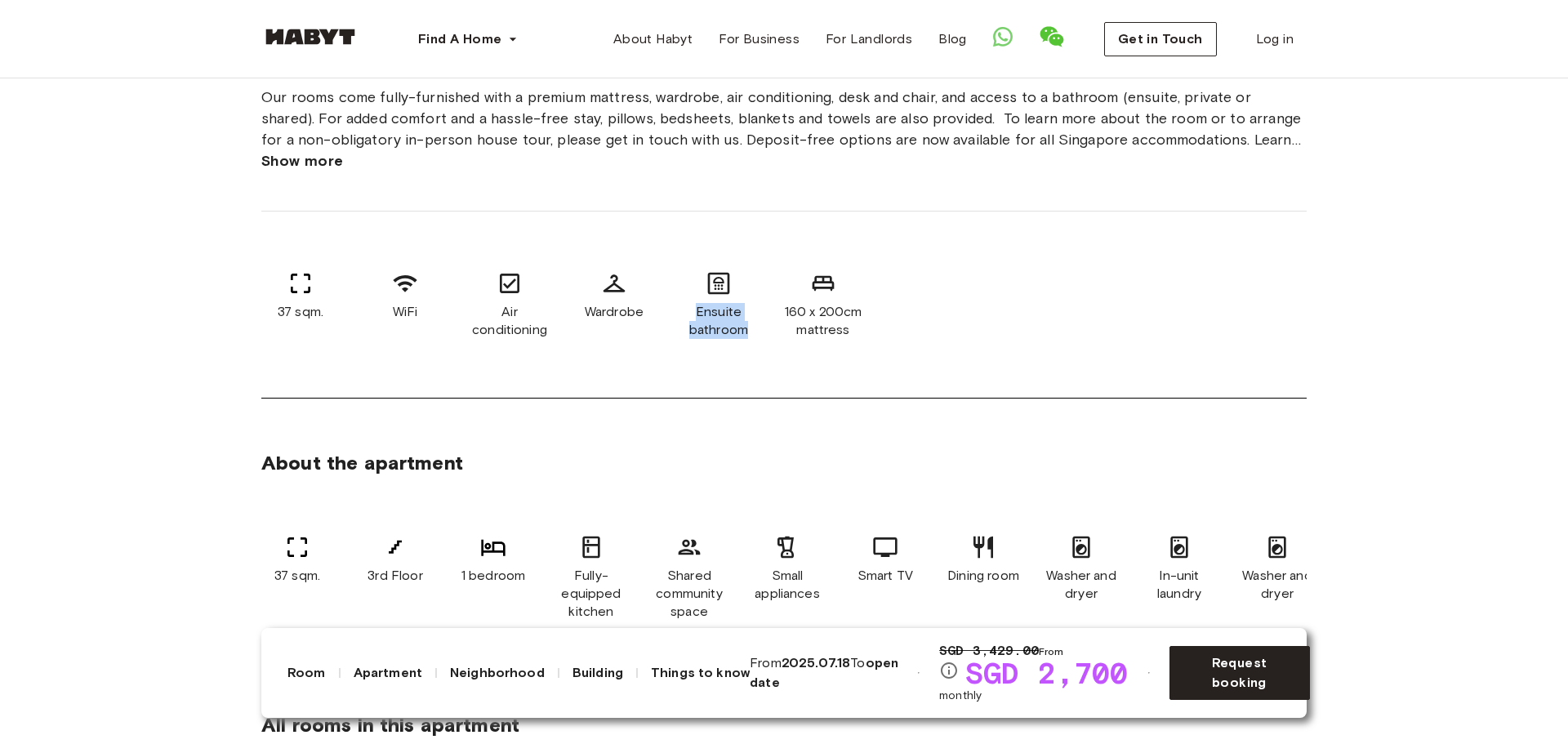 drag, startPoint x: 761, startPoint y: 331, endPoint x: 689, endPoint y: 315, distance: 73.75636 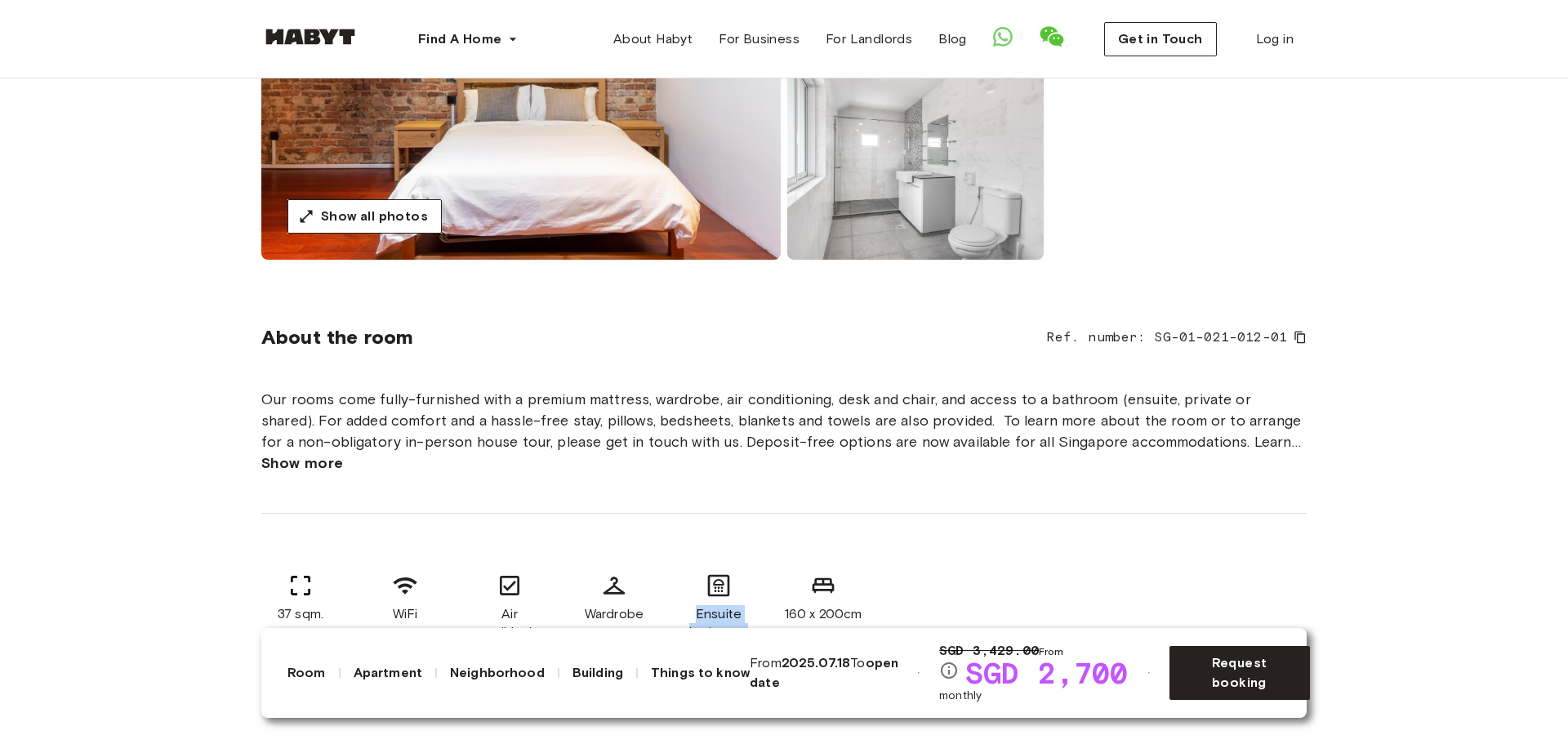 scroll, scrollTop: 487, scrollLeft: 0, axis: vertical 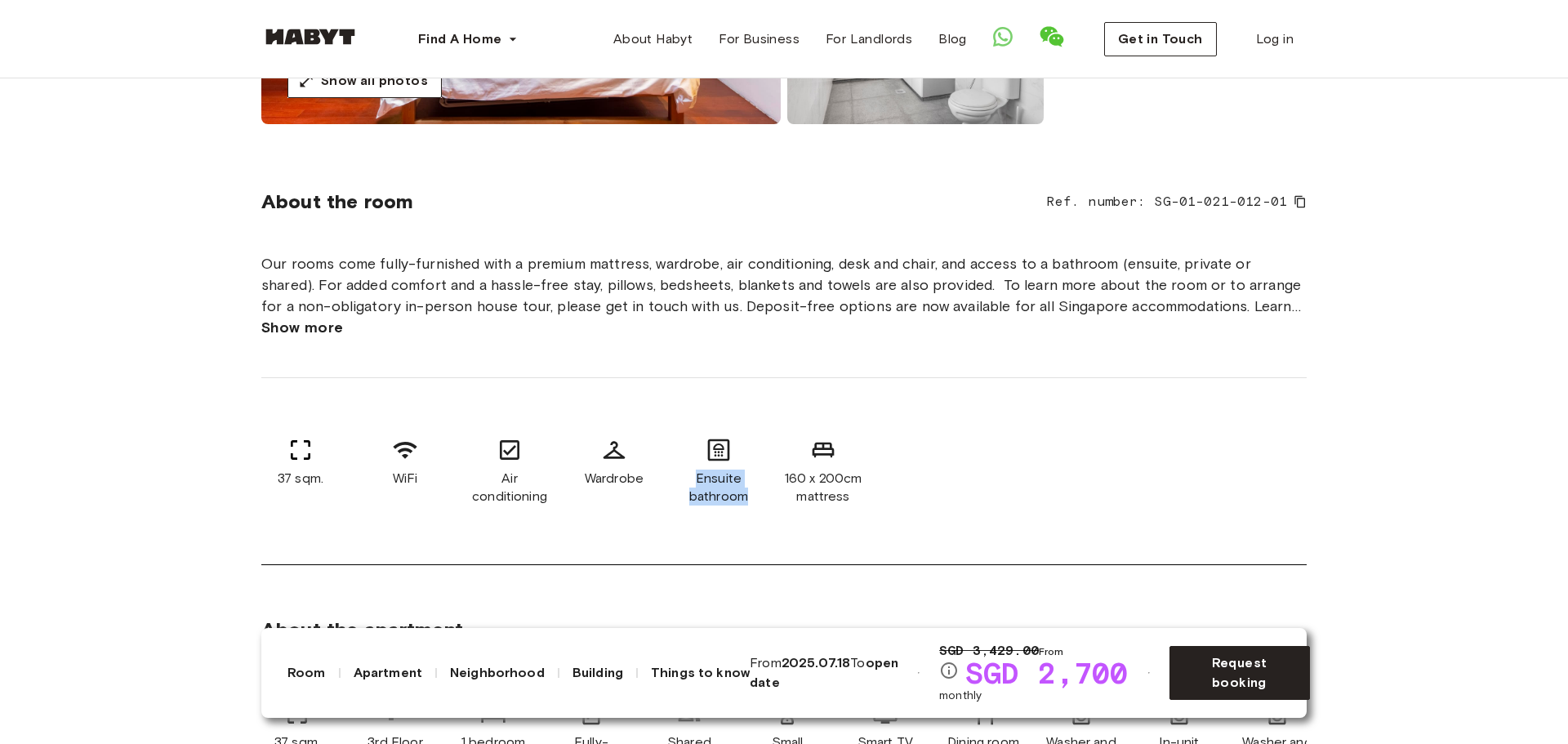 copy on "Ensuite bathroom" 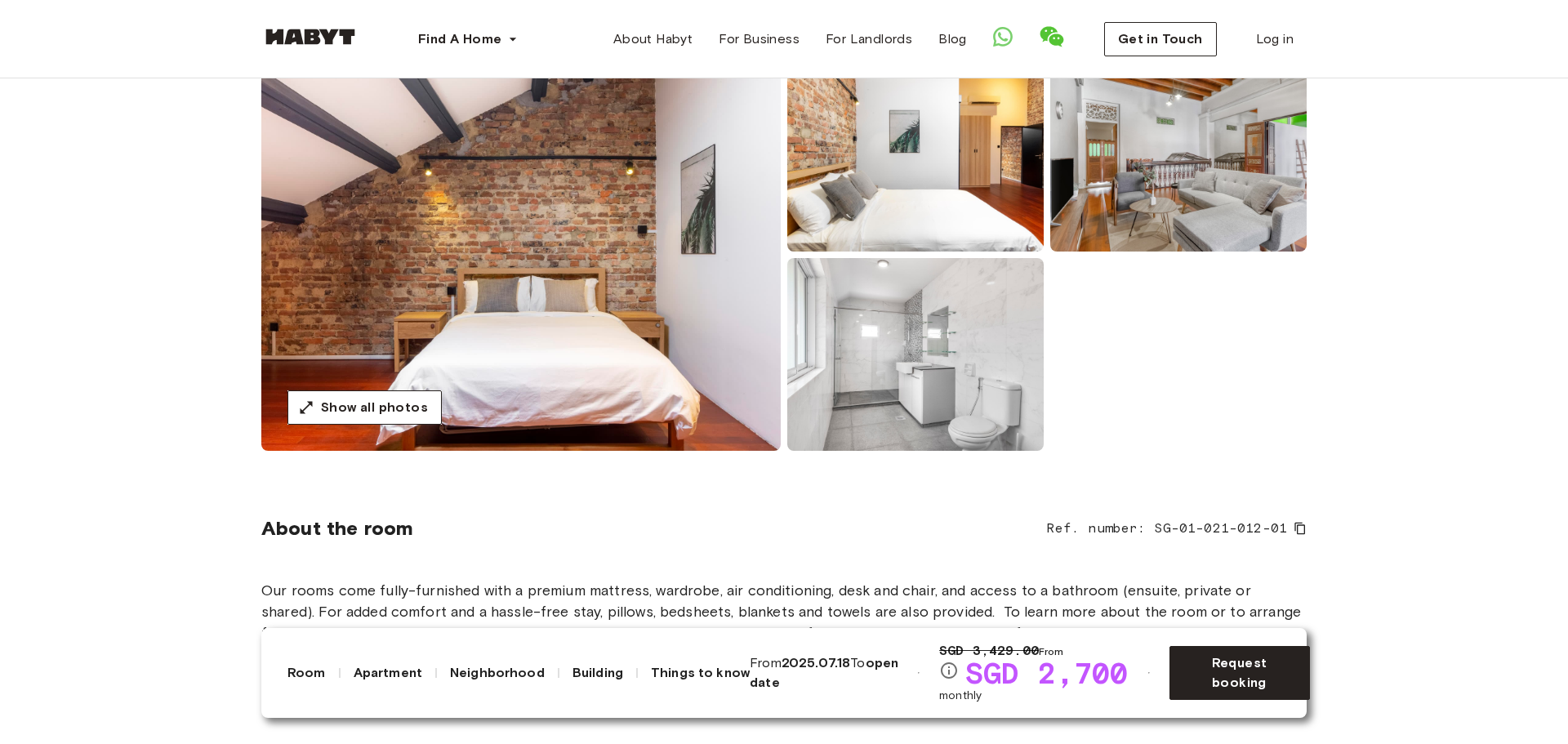 scroll, scrollTop: 0, scrollLeft: 0, axis: both 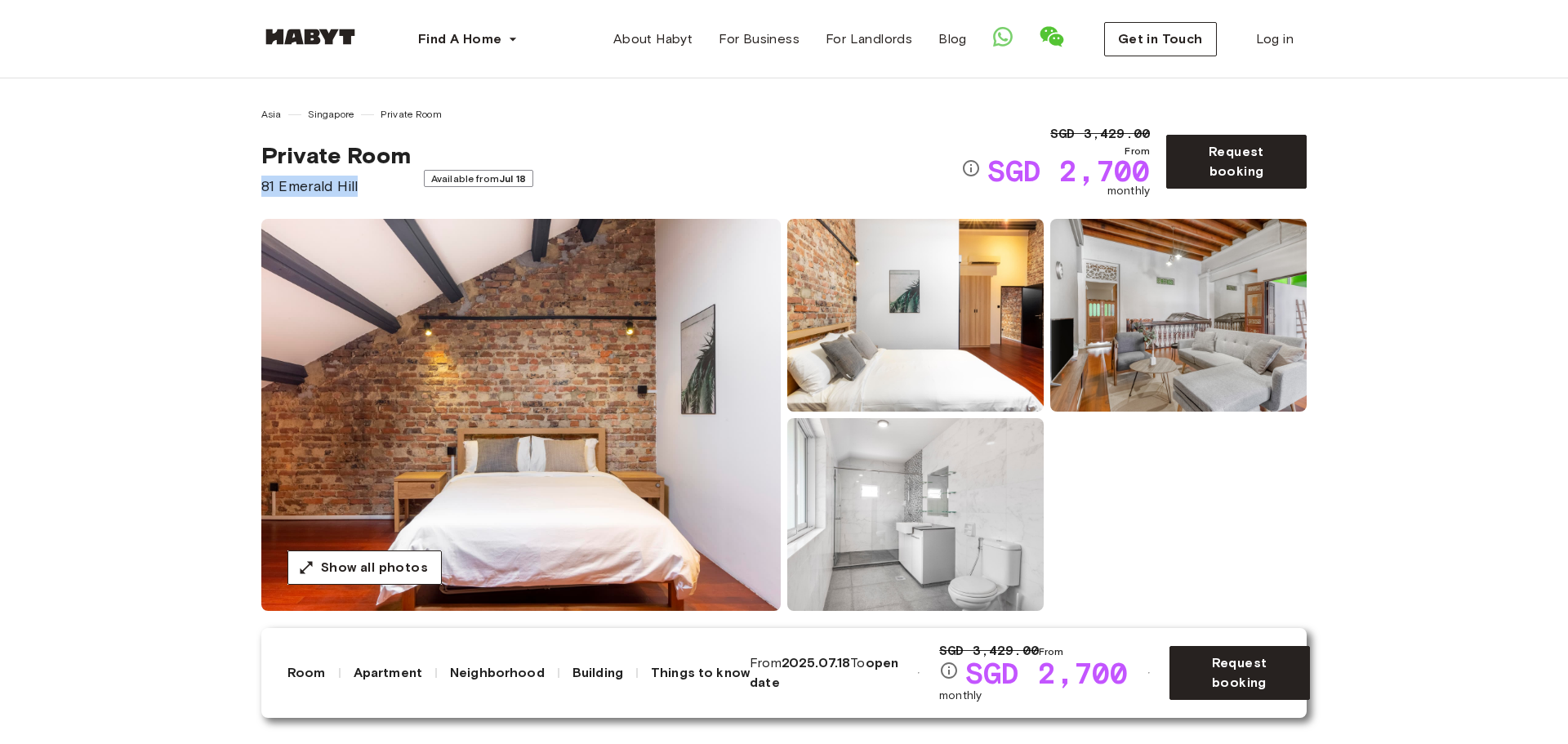 drag, startPoint x: 368, startPoint y: 183, endPoint x: 256, endPoint y: 181, distance: 112.01786 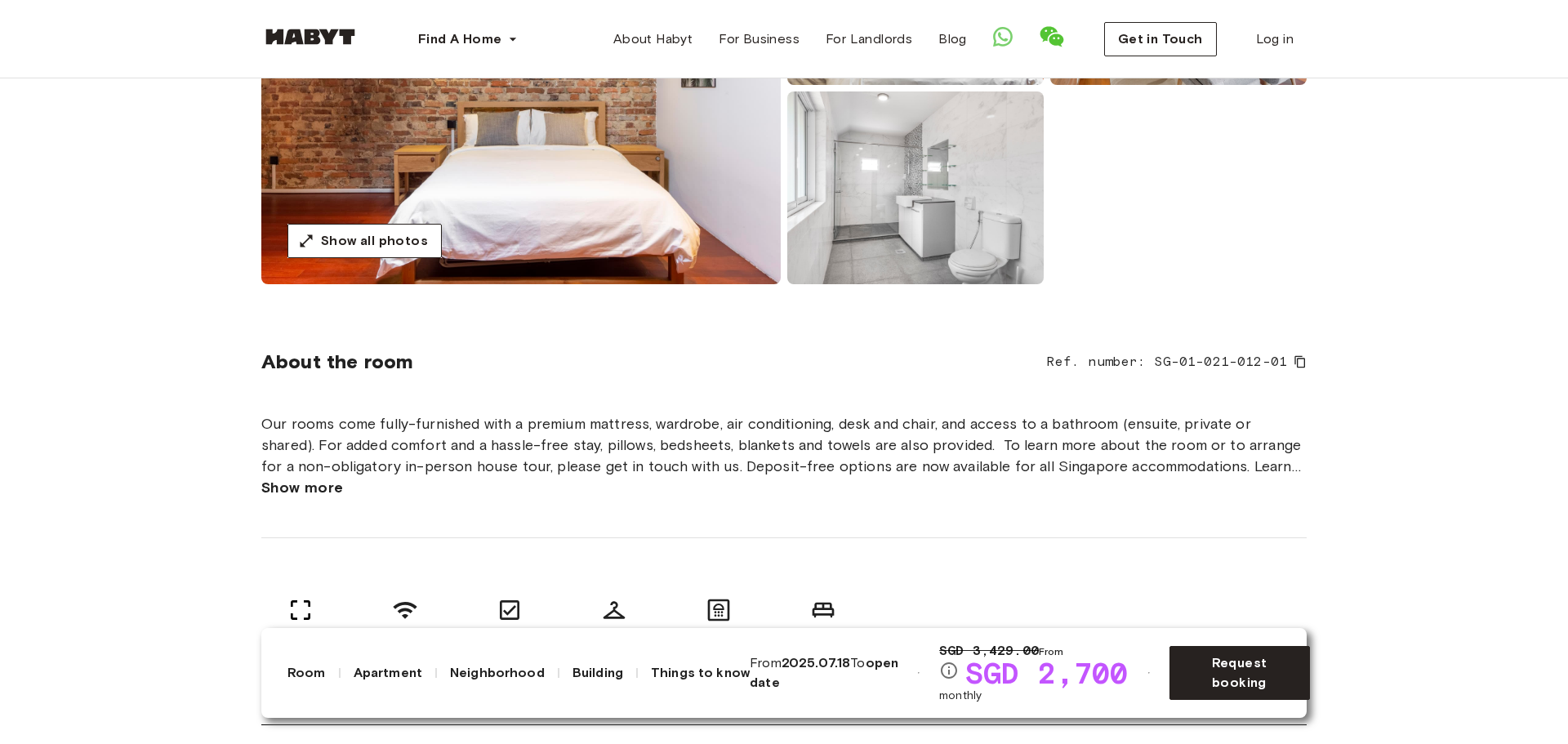 scroll, scrollTop: 0, scrollLeft: 0, axis: both 